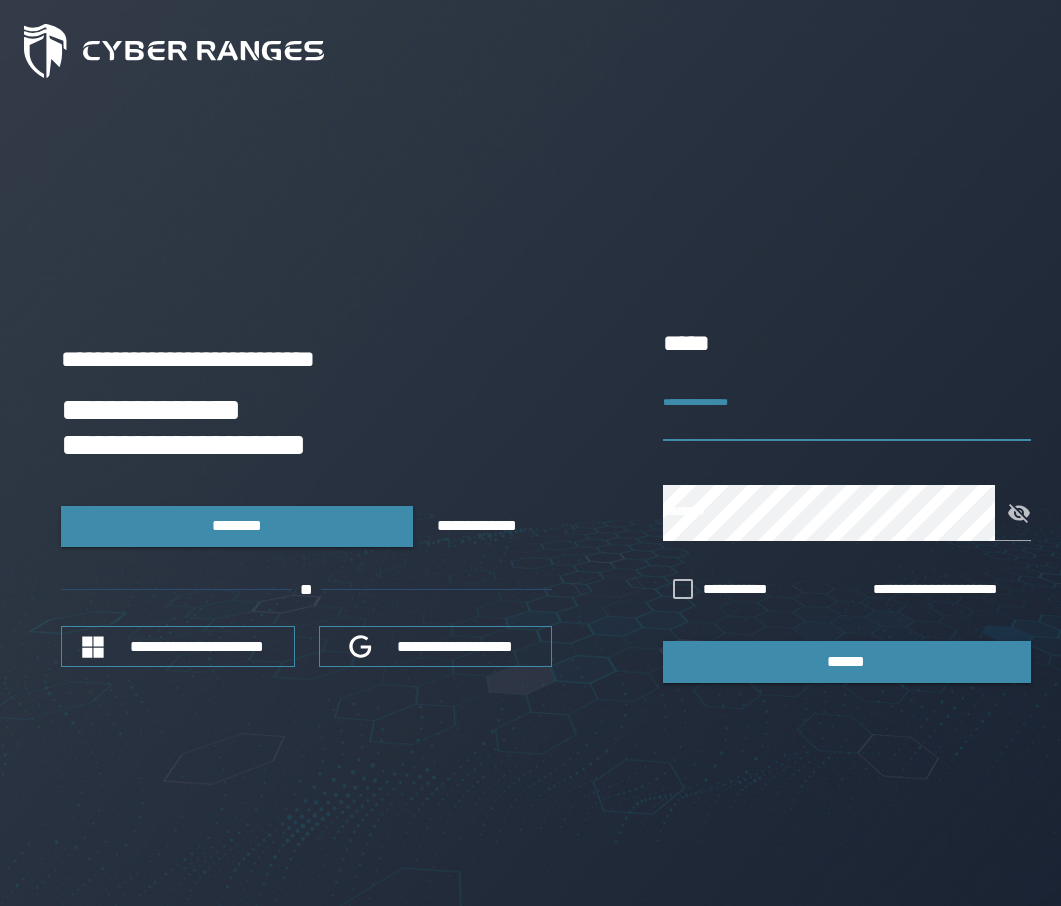 scroll, scrollTop: 0, scrollLeft: 0, axis: both 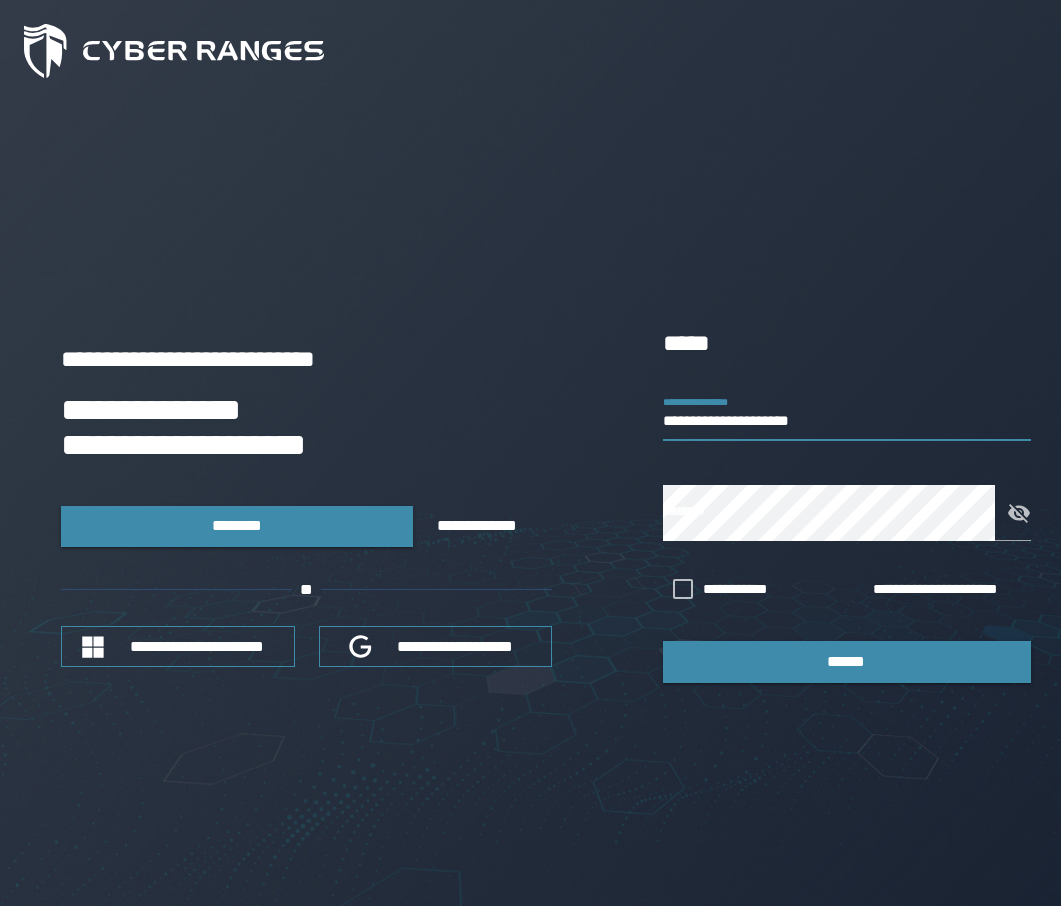 type on "**********" 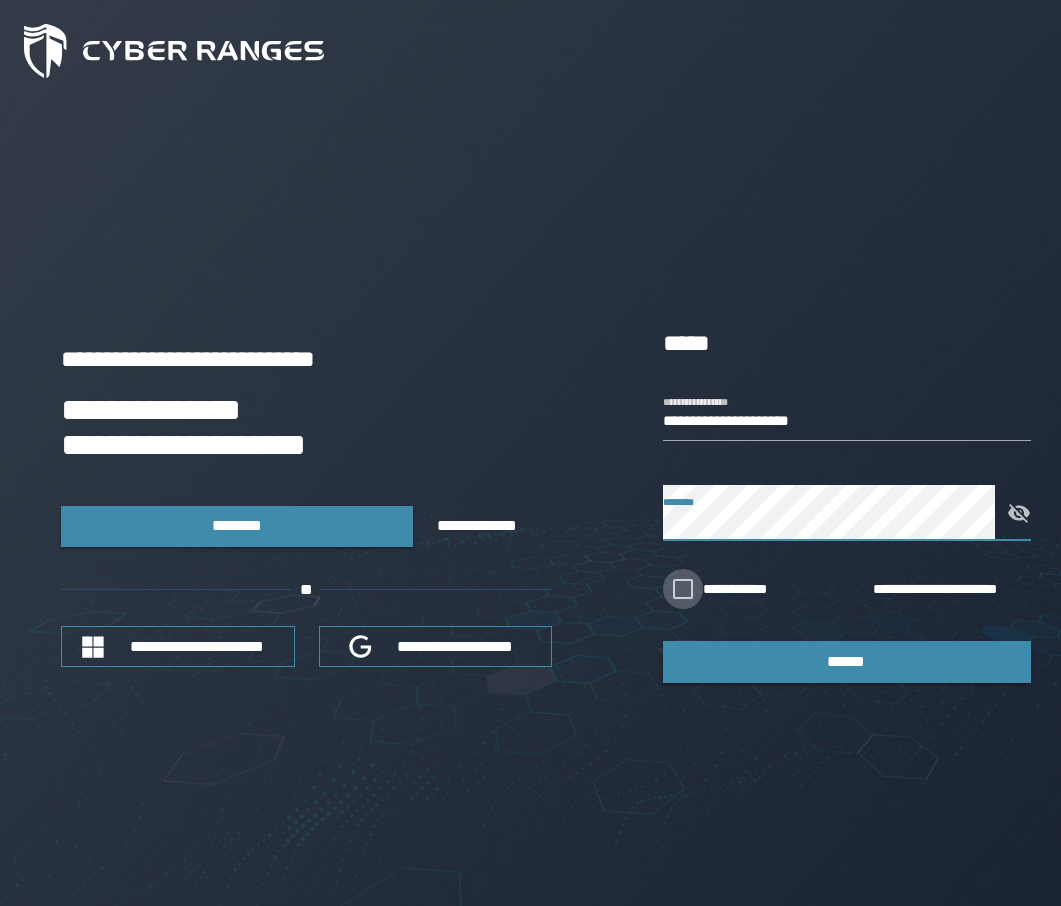 click 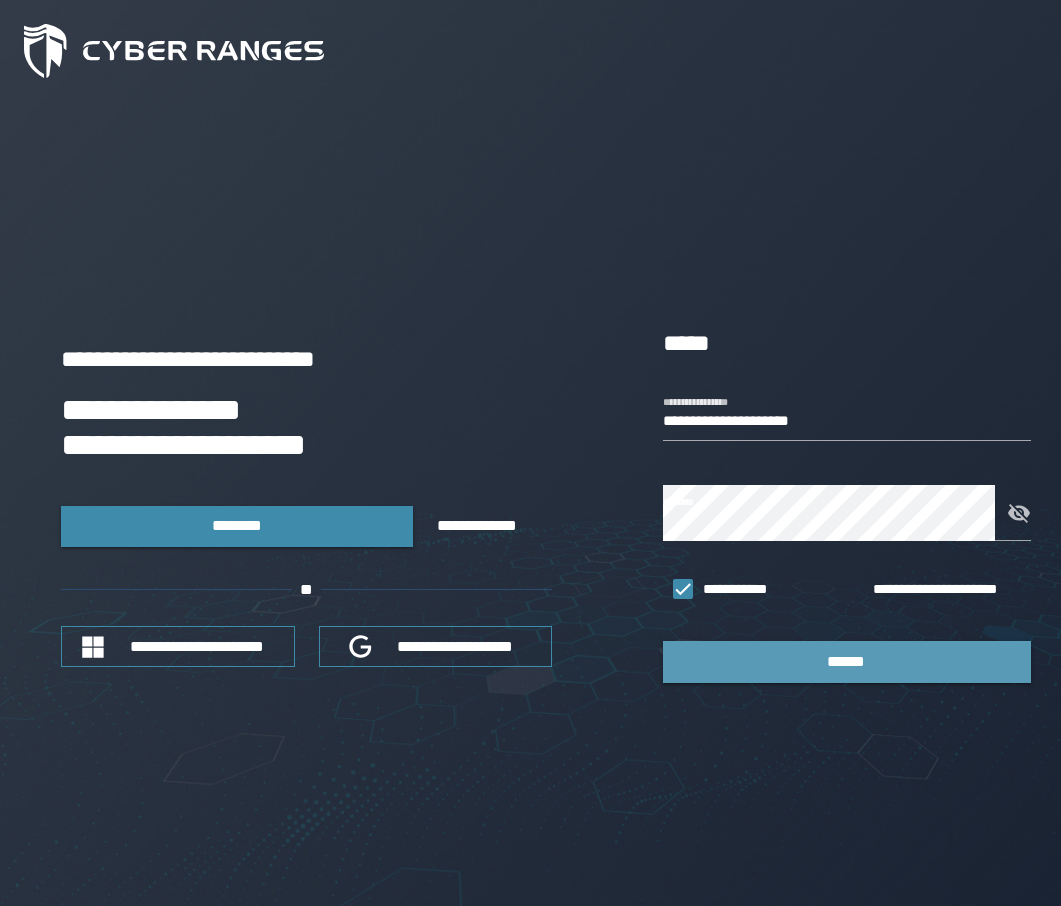 click on "******" at bounding box center (847, 661) 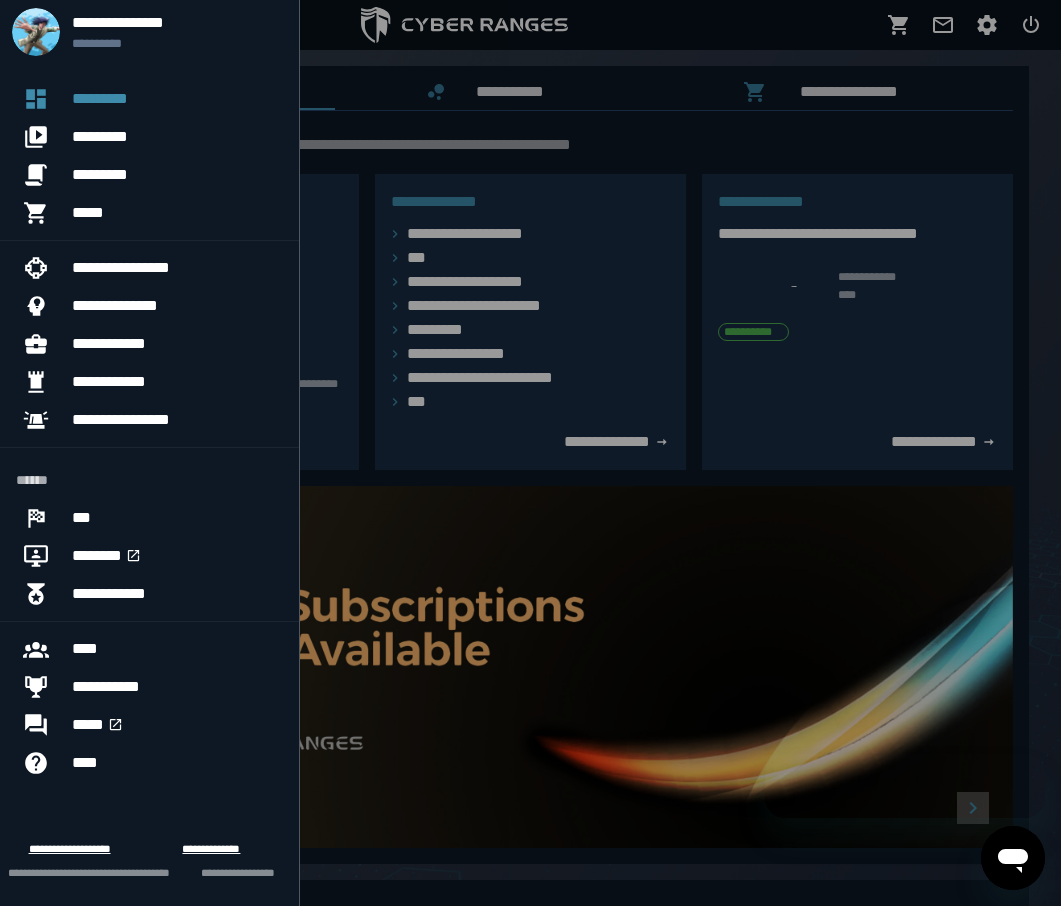 scroll, scrollTop: 0, scrollLeft: 0, axis: both 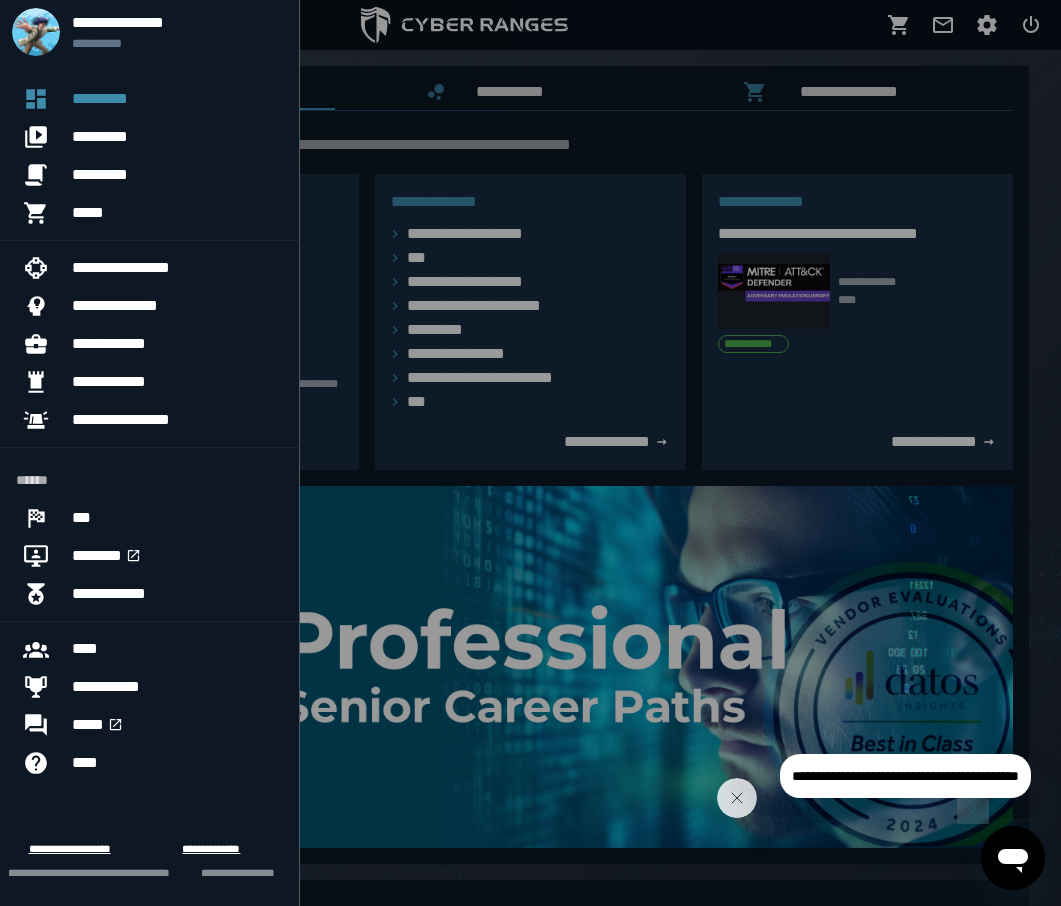 click at bounding box center [530, 453] 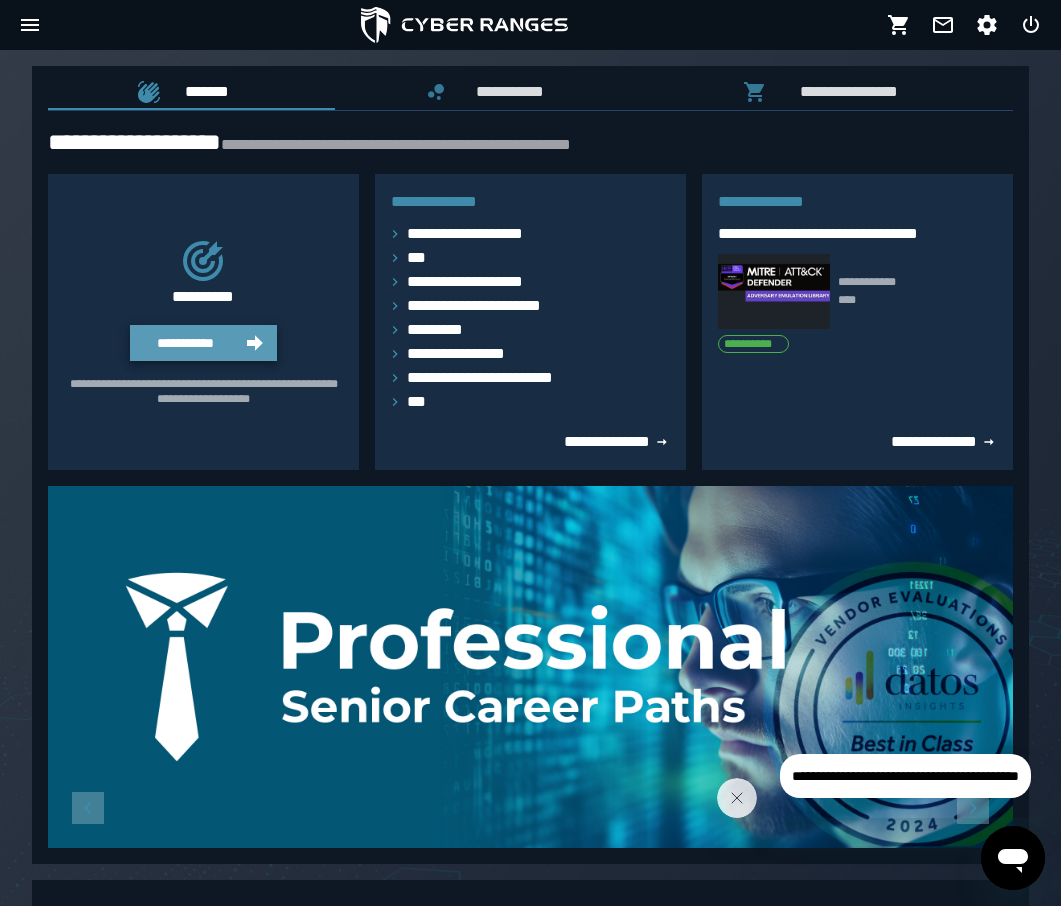 click 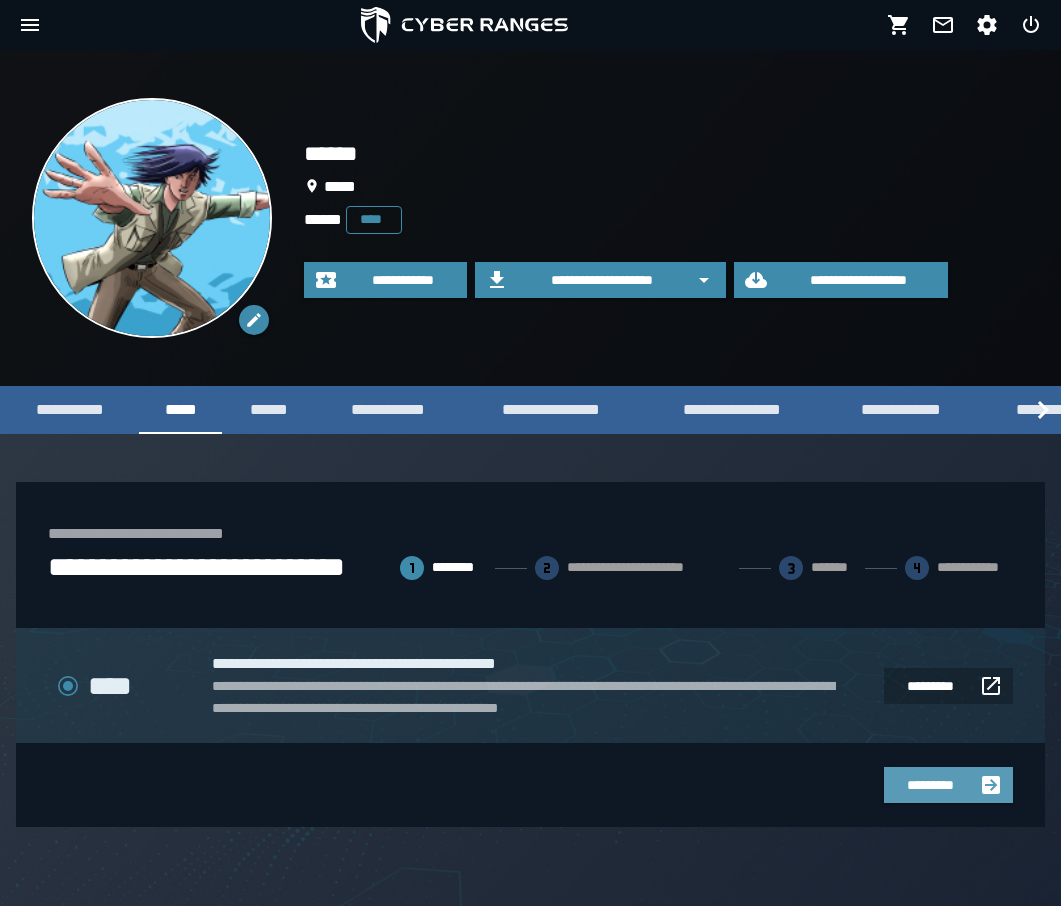 click on "*********" at bounding box center [930, 785] 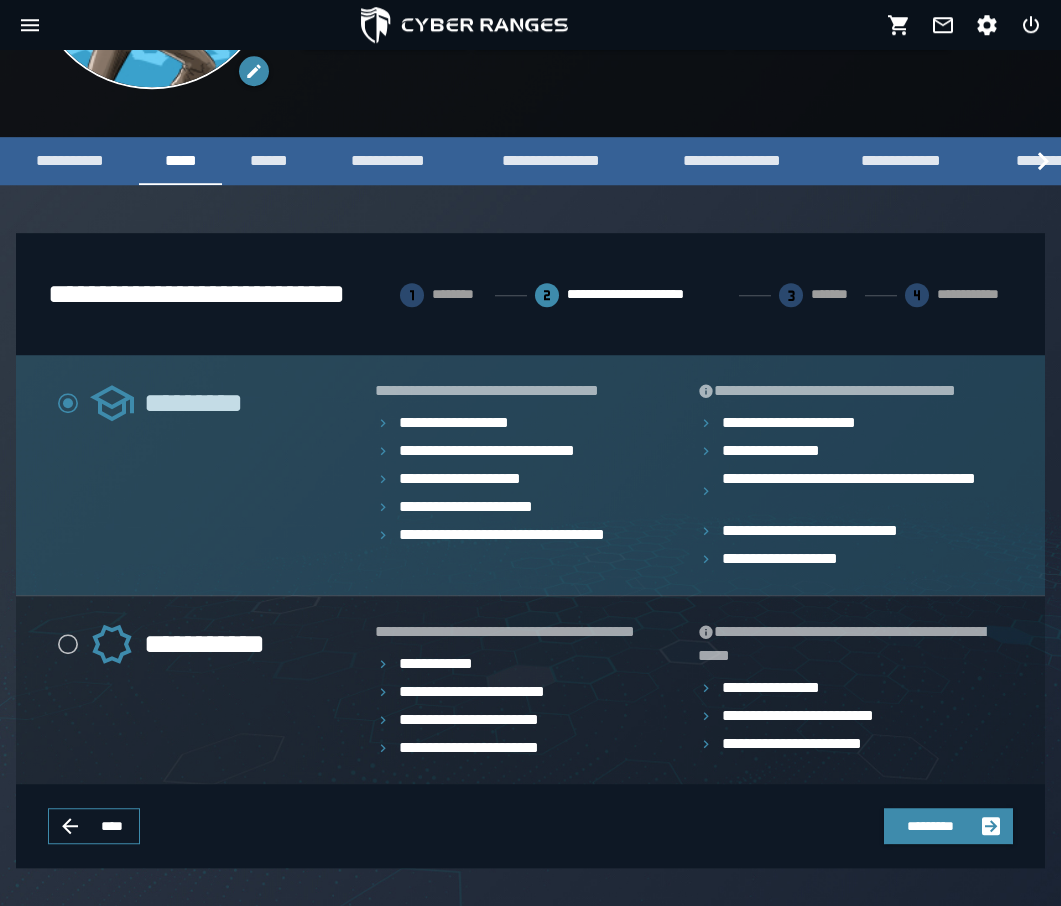 scroll, scrollTop: 259, scrollLeft: 0, axis: vertical 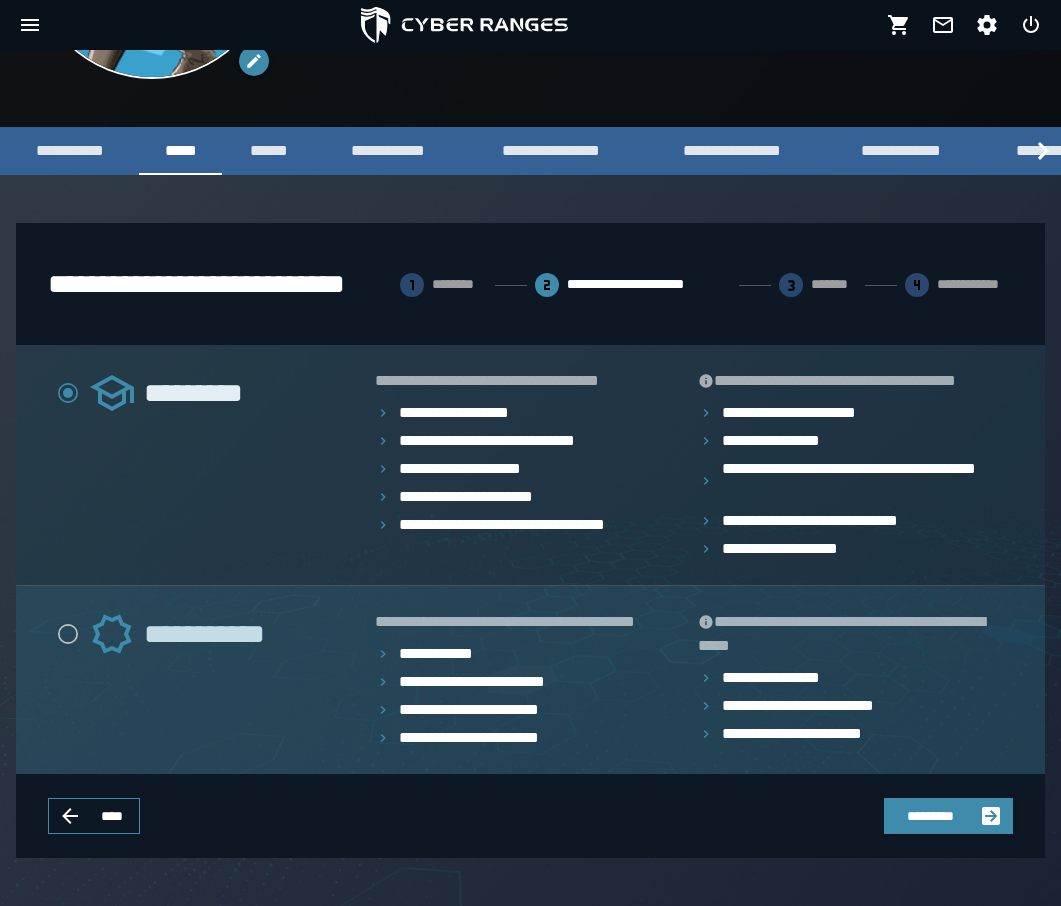 click on "**********" 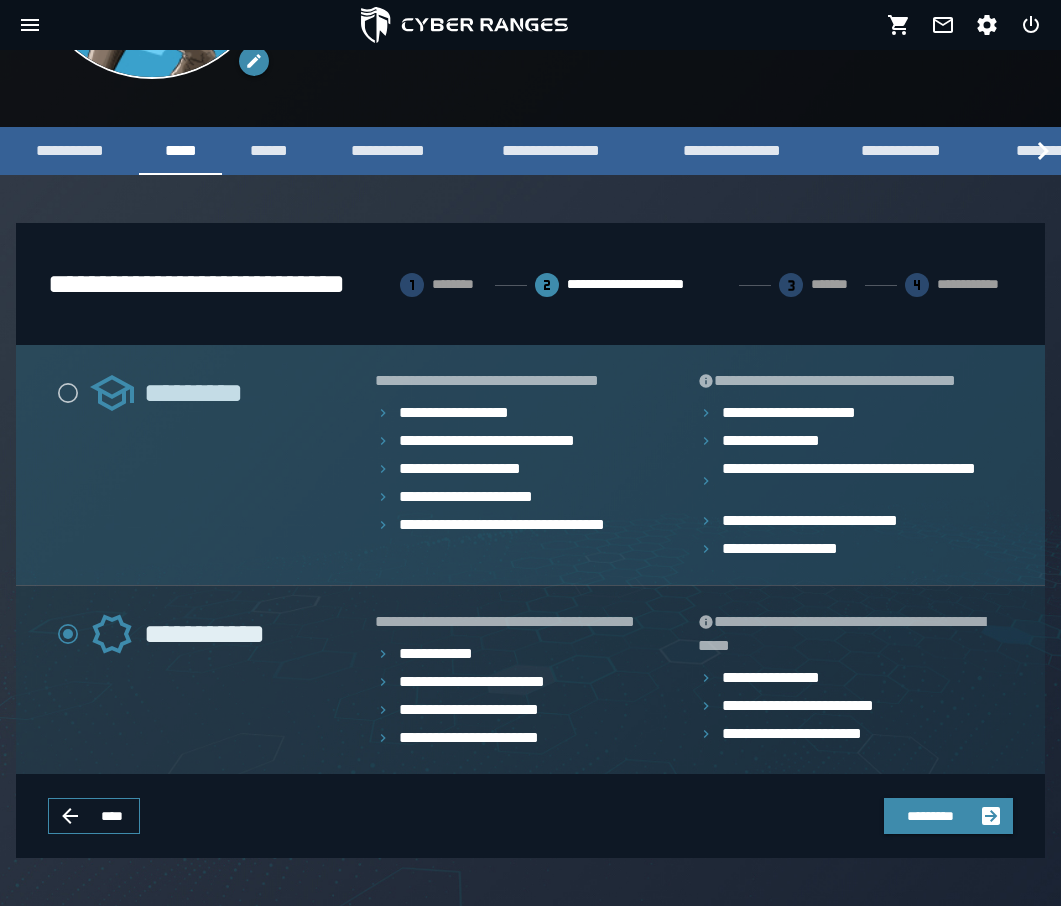 click on "**********" 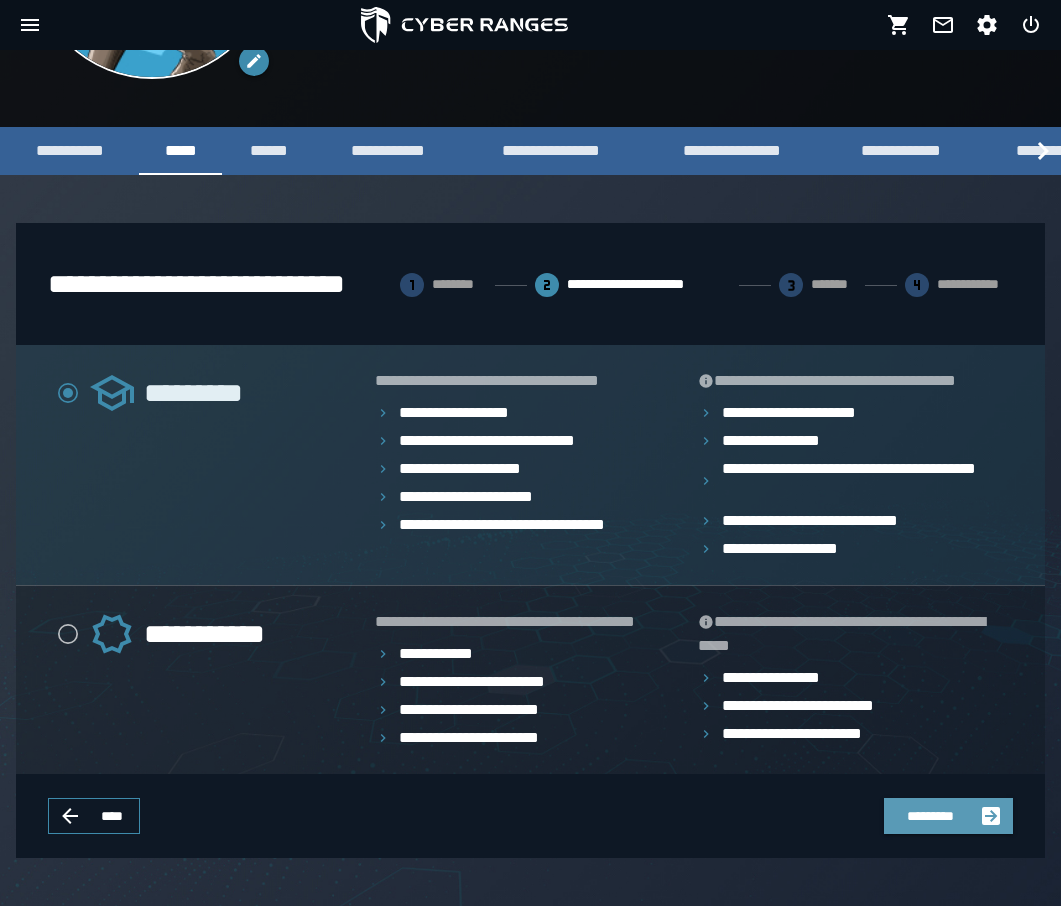 click on "*********" at bounding box center [930, 816] 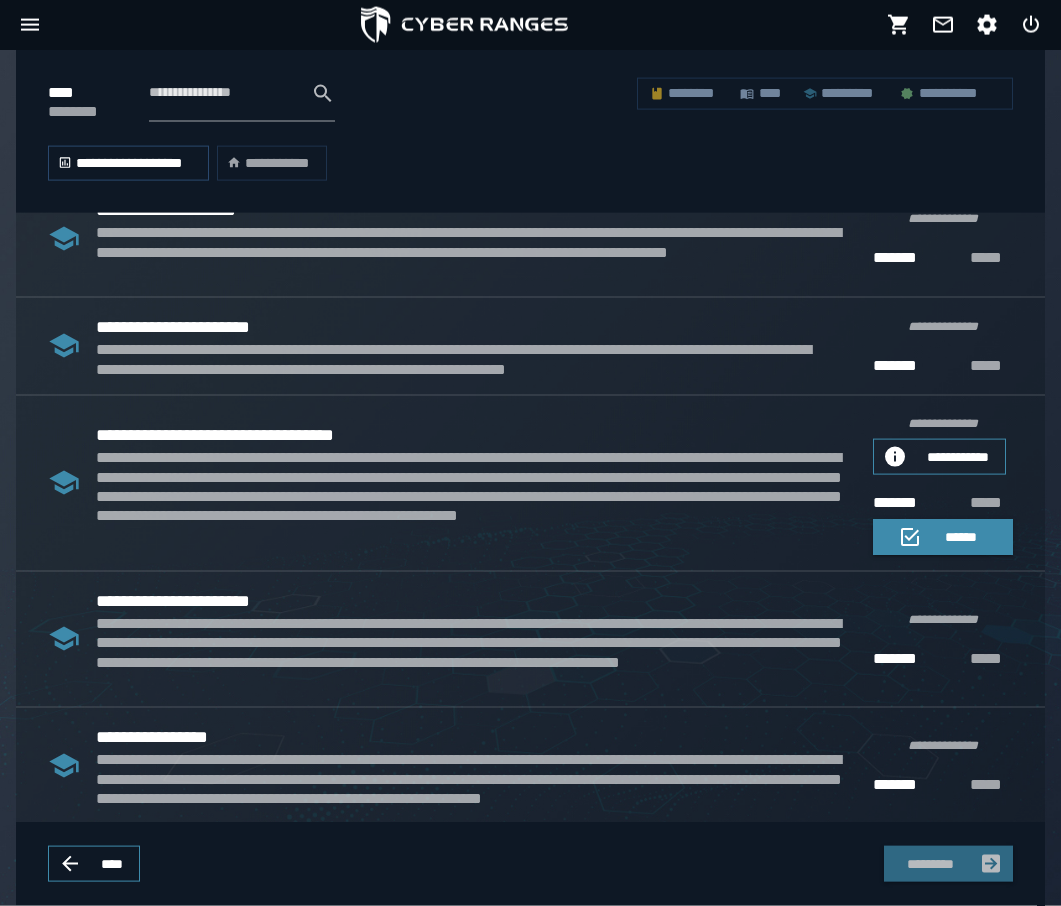 scroll, scrollTop: 853, scrollLeft: 0, axis: vertical 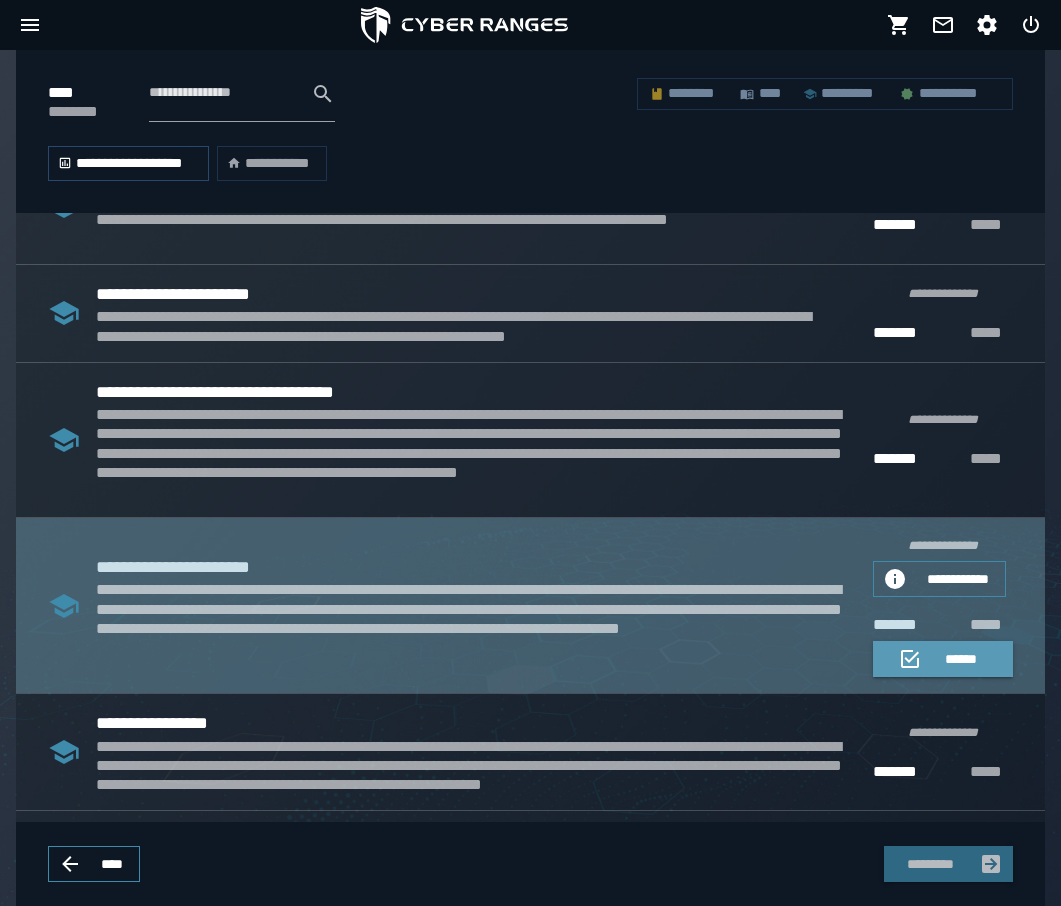 click 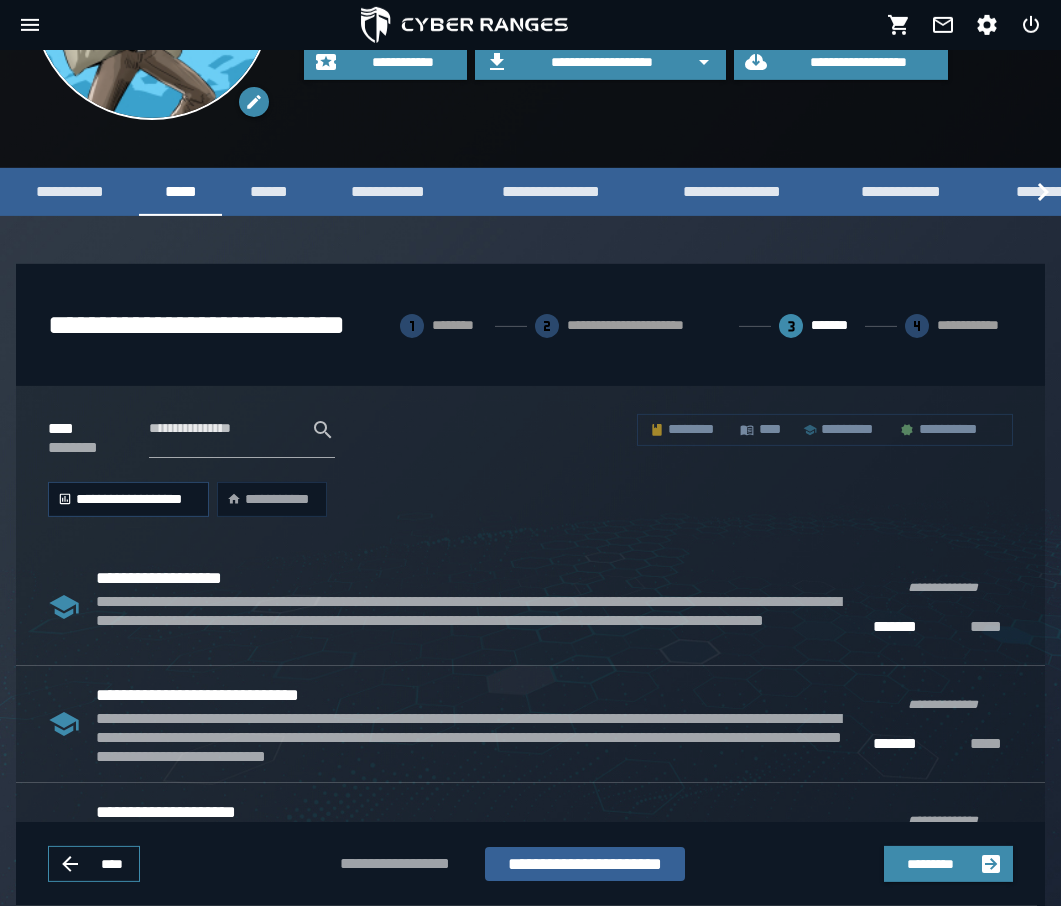 scroll, scrollTop: 276, scrollLeft: 0, axis: vertical 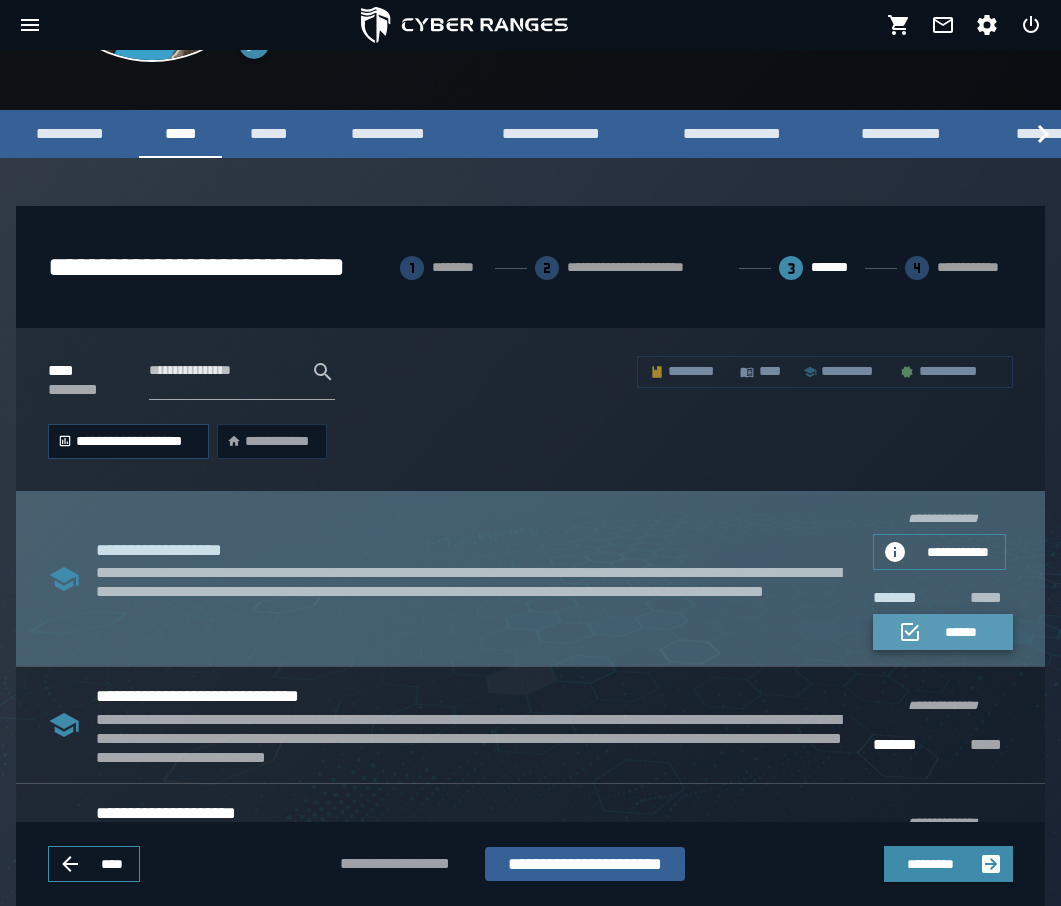 click 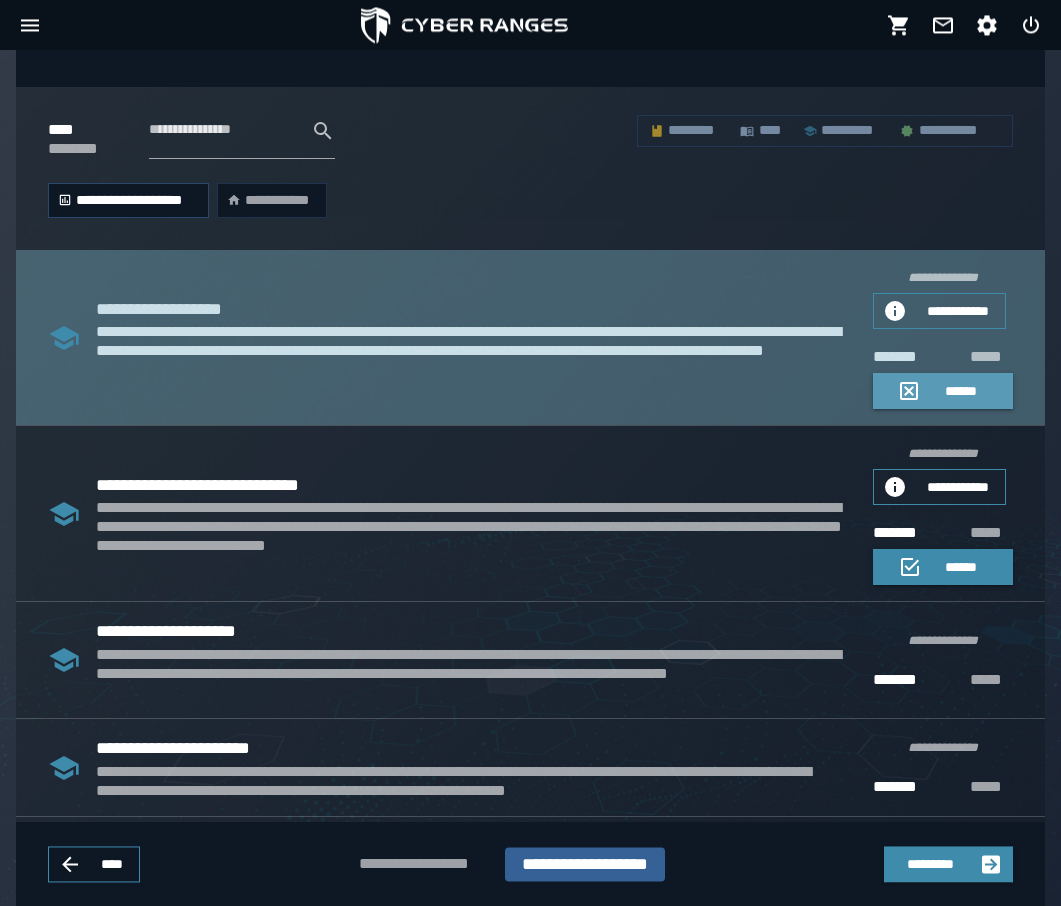 scroll, scrollTop: 552, scrollLeft: 0, axis: vertical 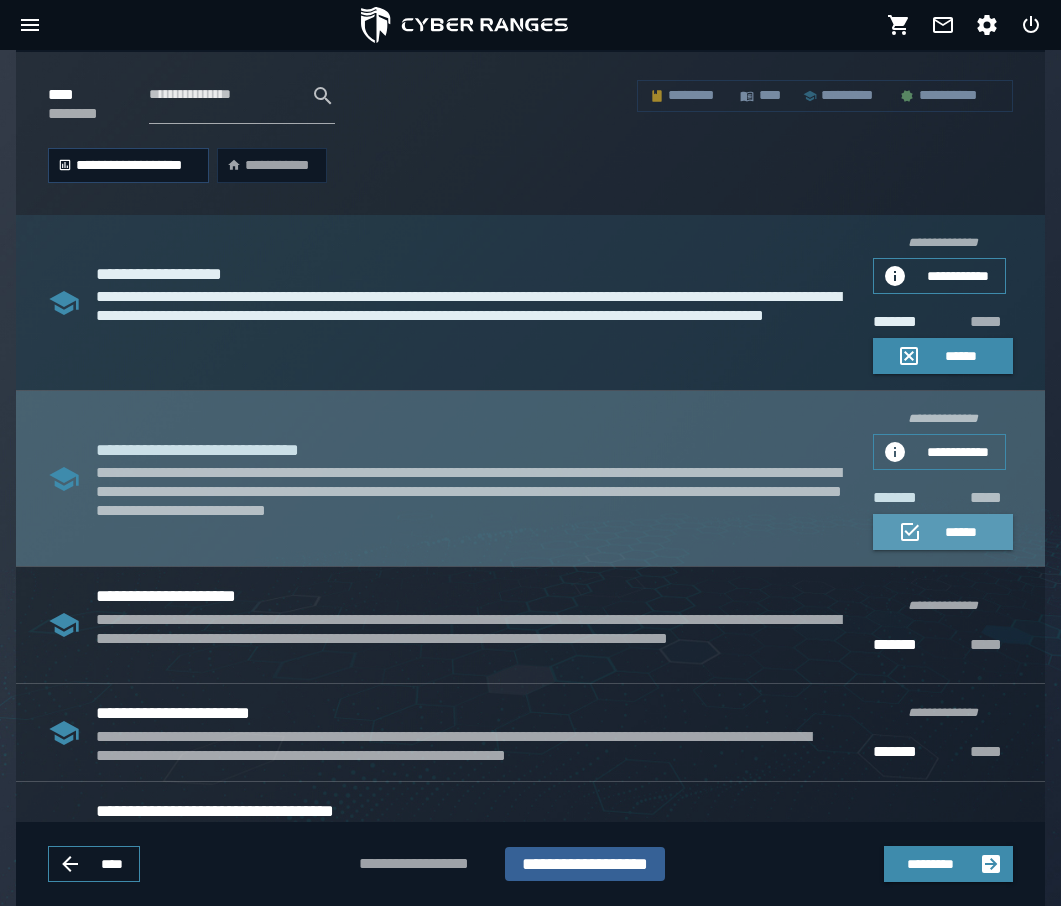 click 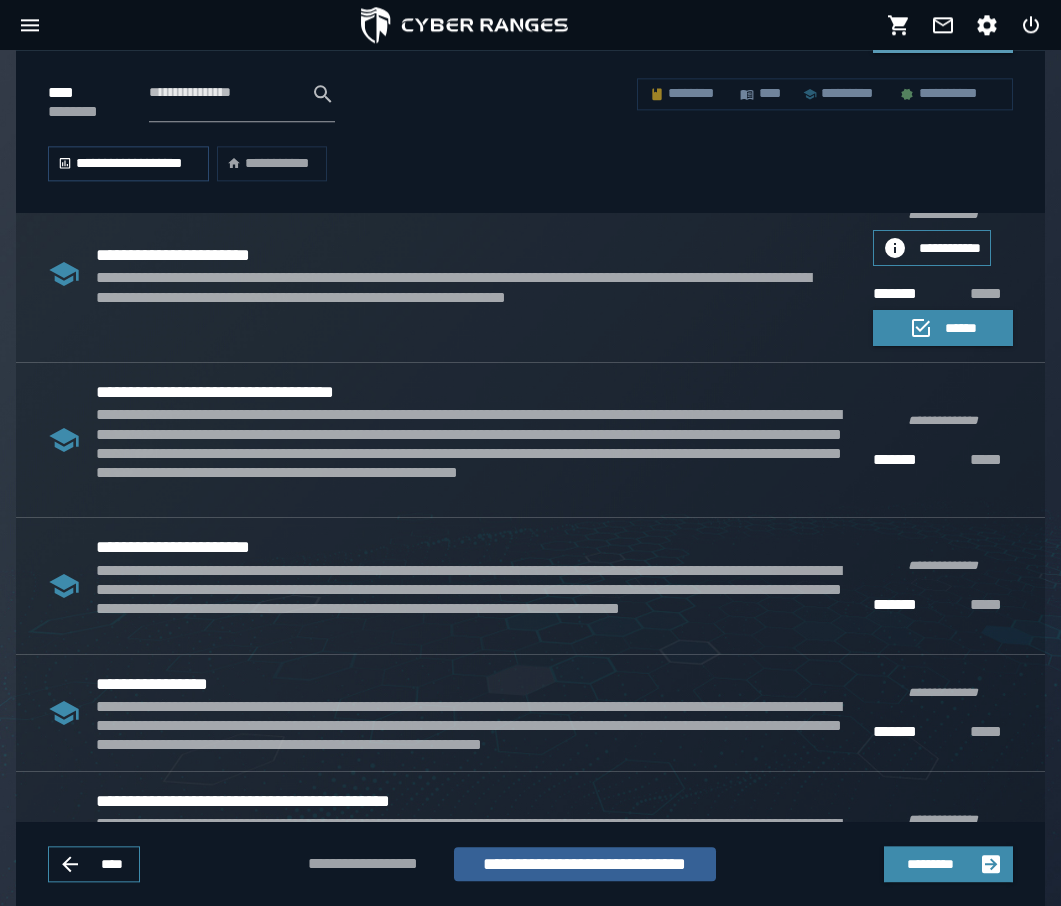 scroll, scrollTop: 1129, scrollLeft: 0, axis: vertical 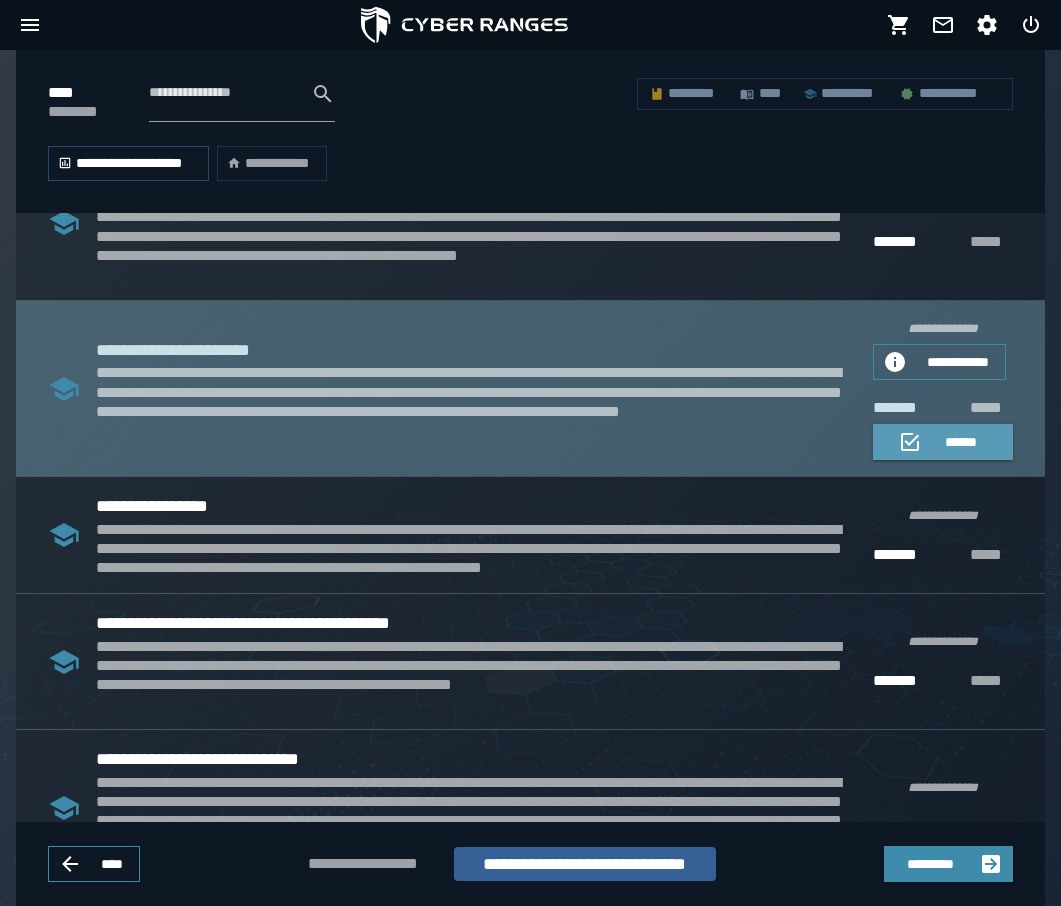 click 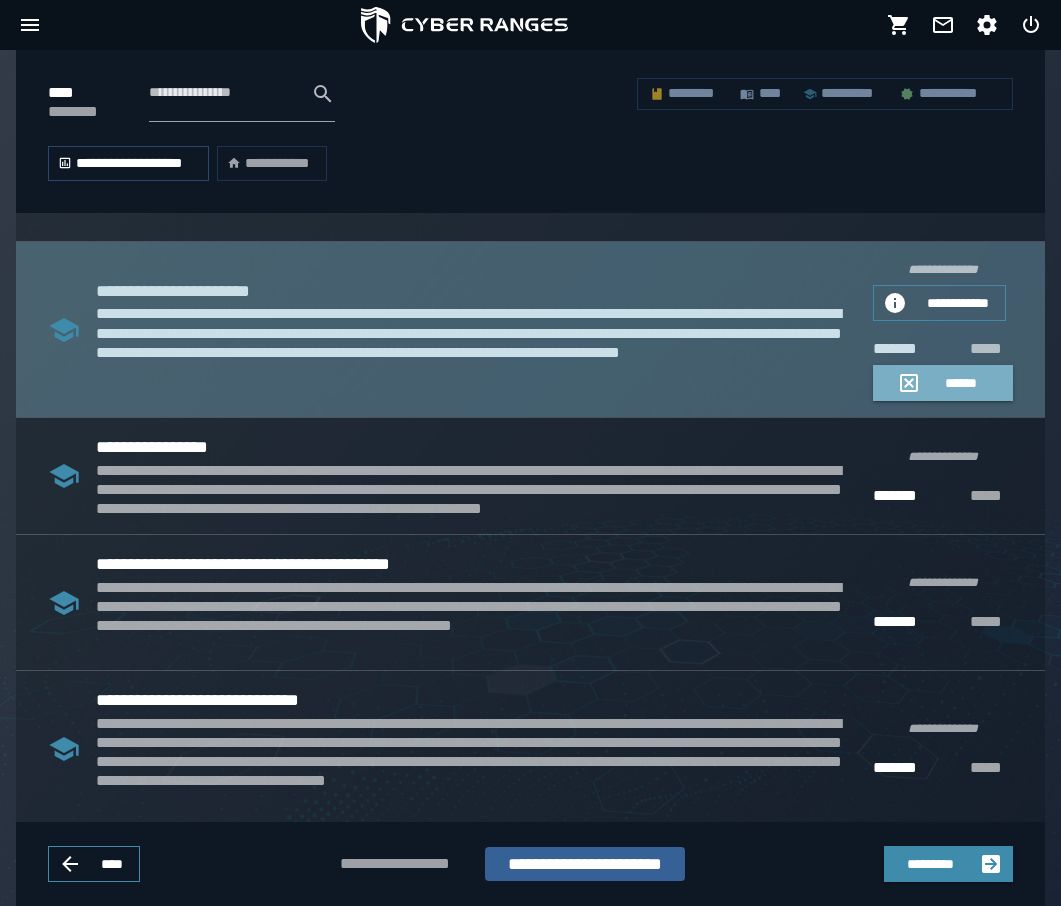 scroll, scrollTop: 1070, scrollLeft: 0, axis: vertical 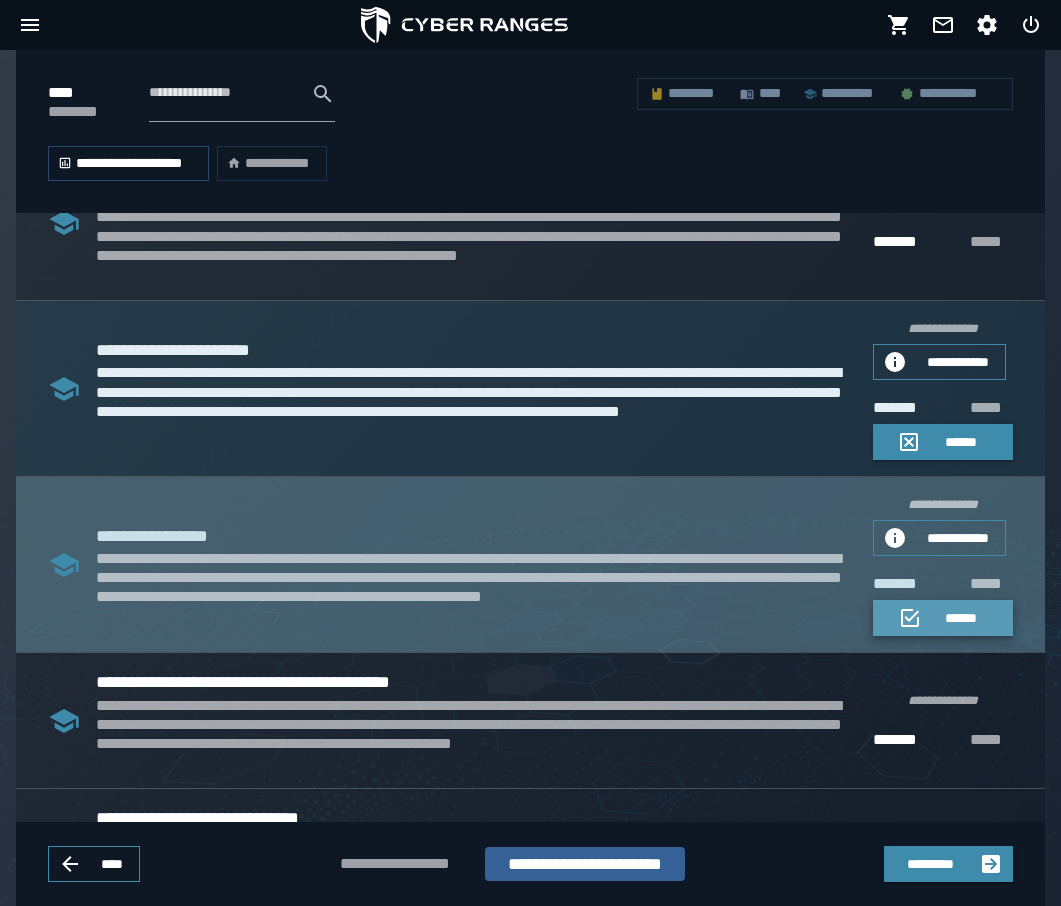 click on "******" at bounding box center [943, 618] 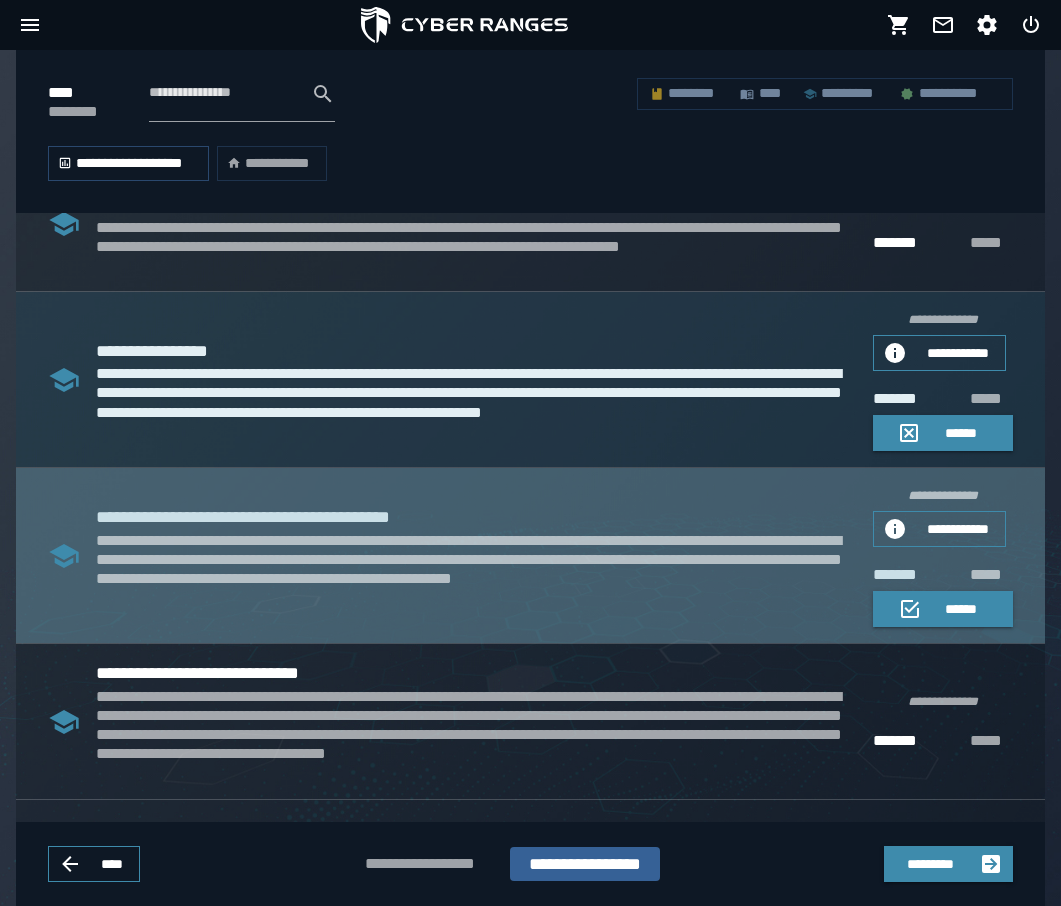 scroll, scrollTop: 1346, scrollLeft: 0, axis: vertical 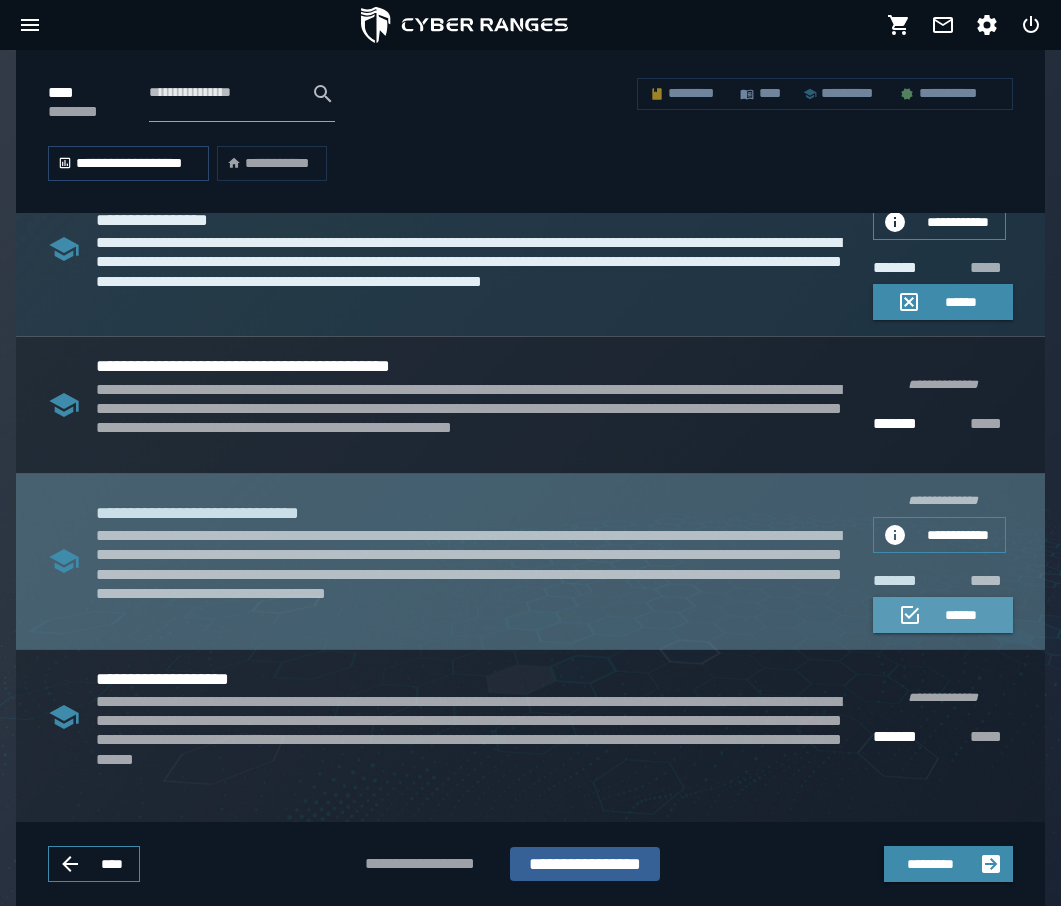 click 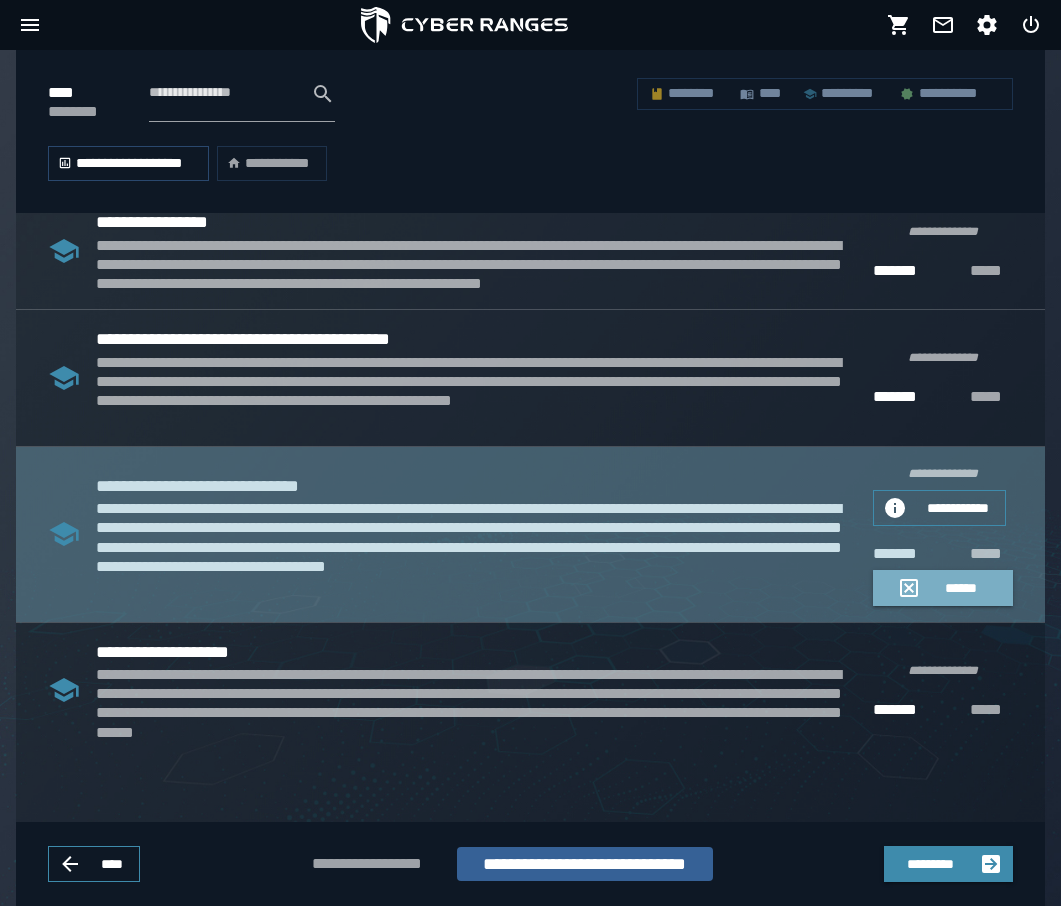 scroll, scrollTop: 1314, scrollLeft: 0, axis: vertical 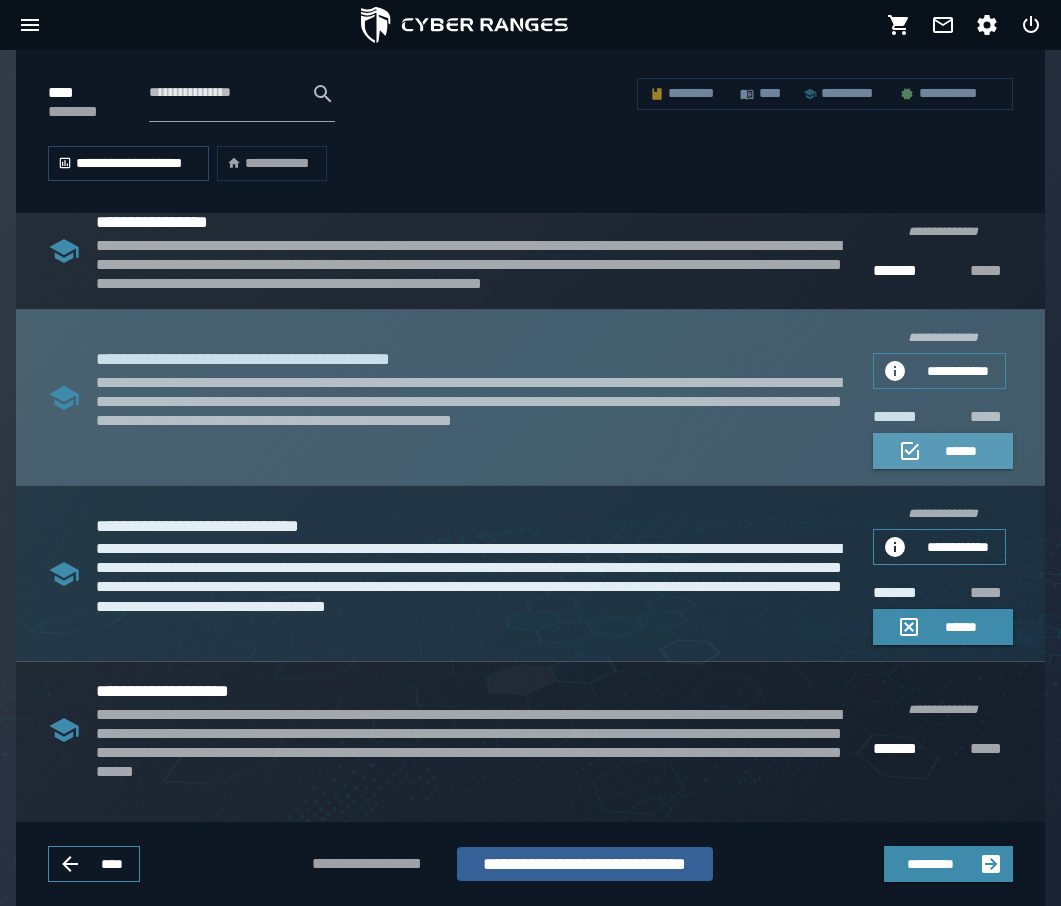click on "******" at bounding box center (961, 451) 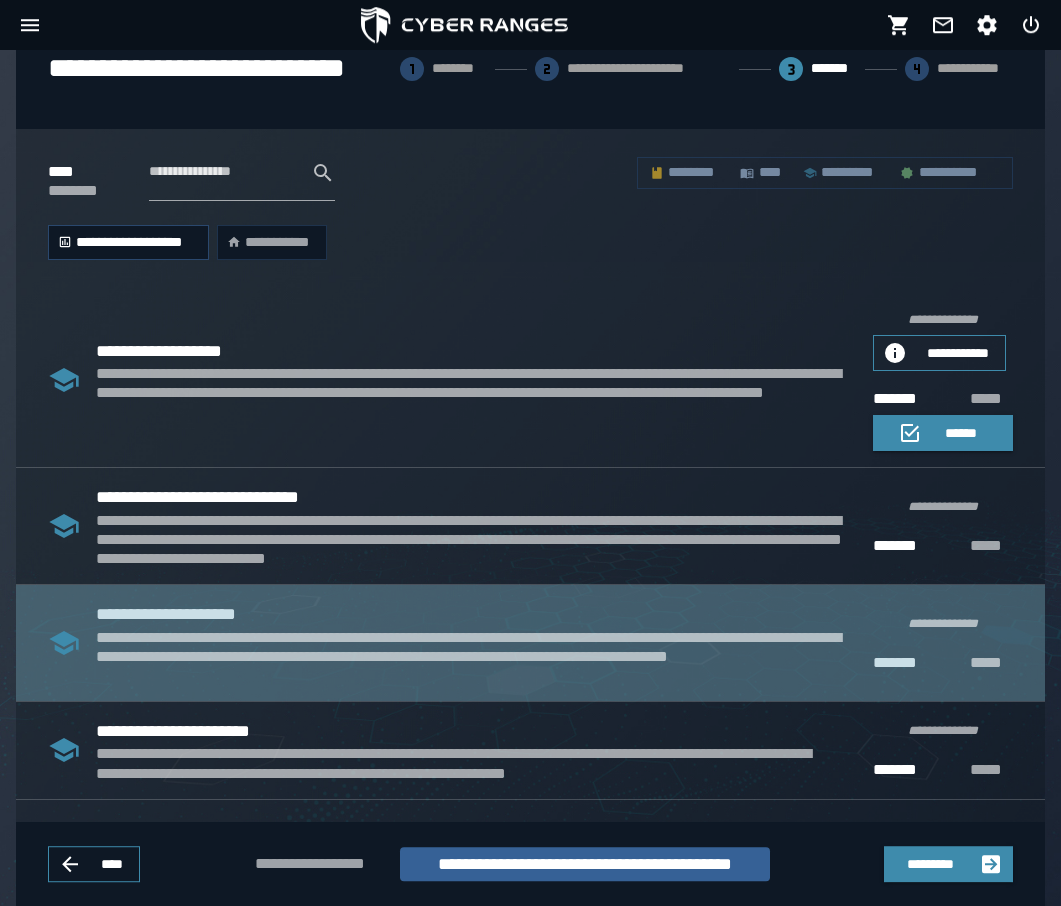 scroll, scrollTop: 486, scrollLeft: 0, axis: vertical 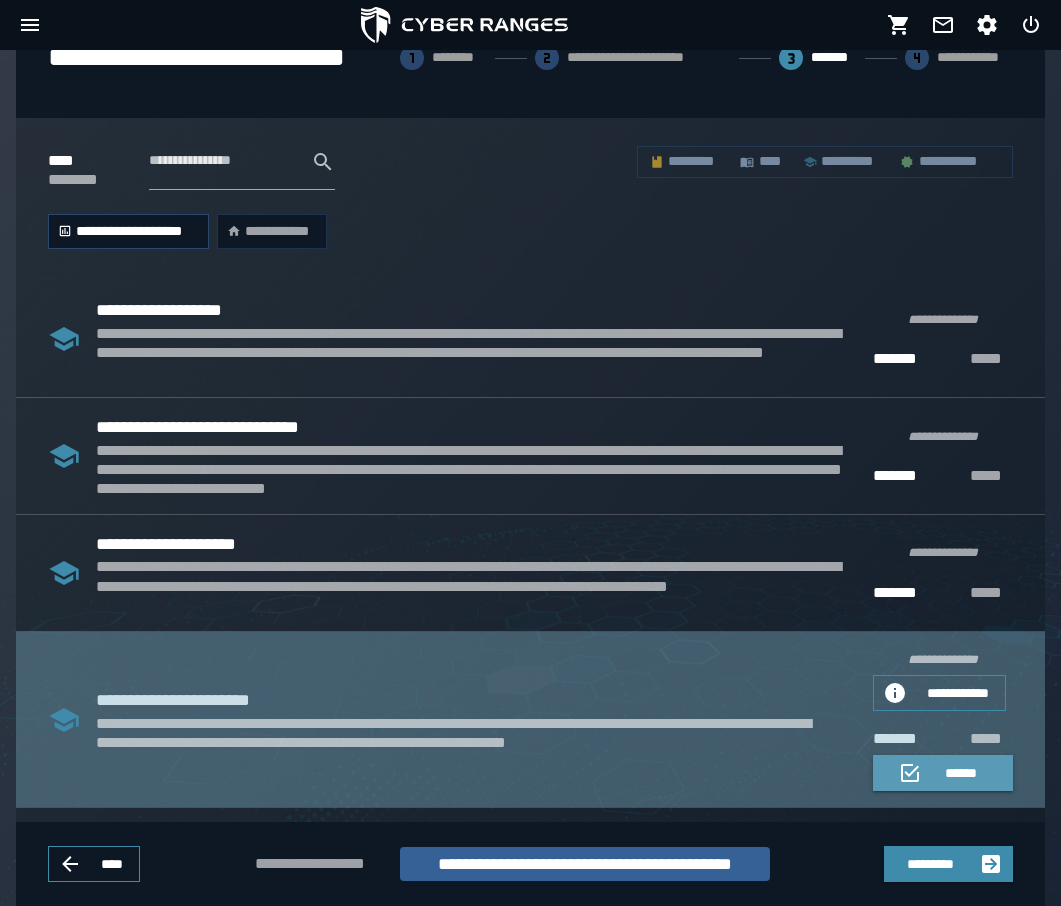 click on "******" at bounding box center [943, 773] 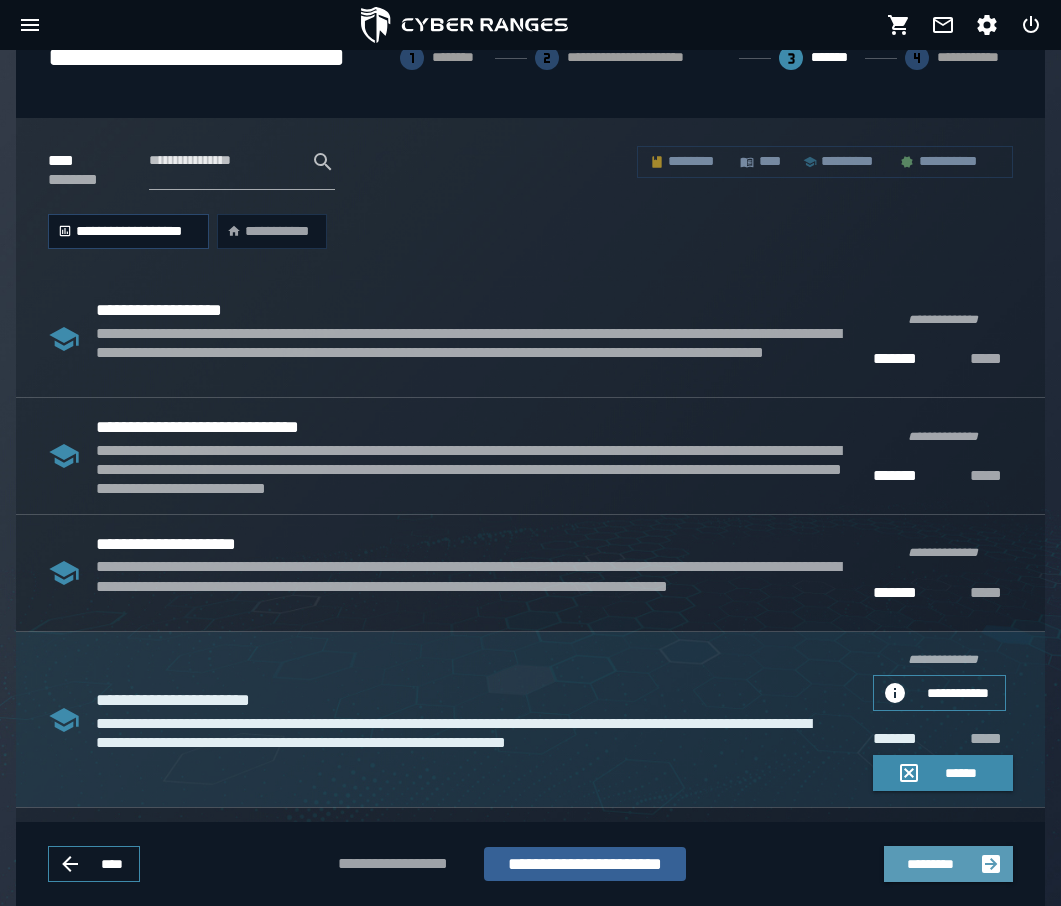 click on "*********" at bounding box center (930, 864) 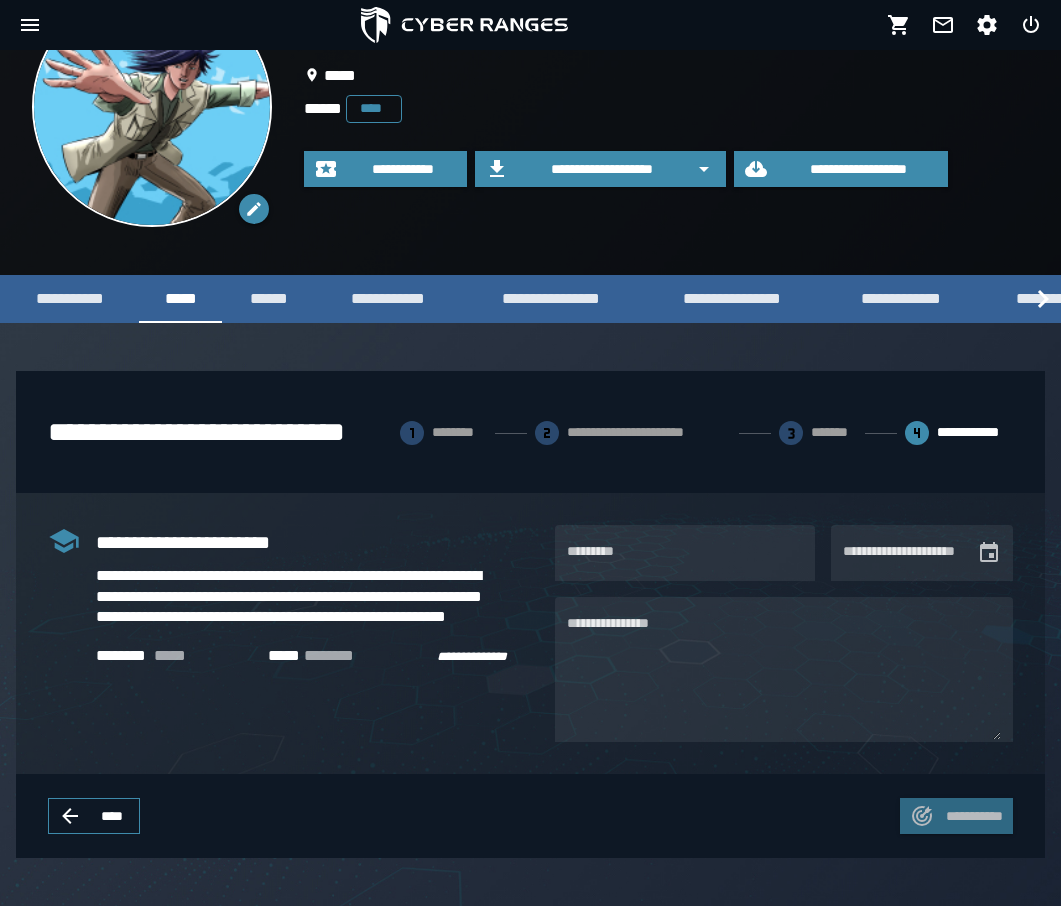 scroll, scrollTop: 111, scrollLeft: 0, axis: vertical 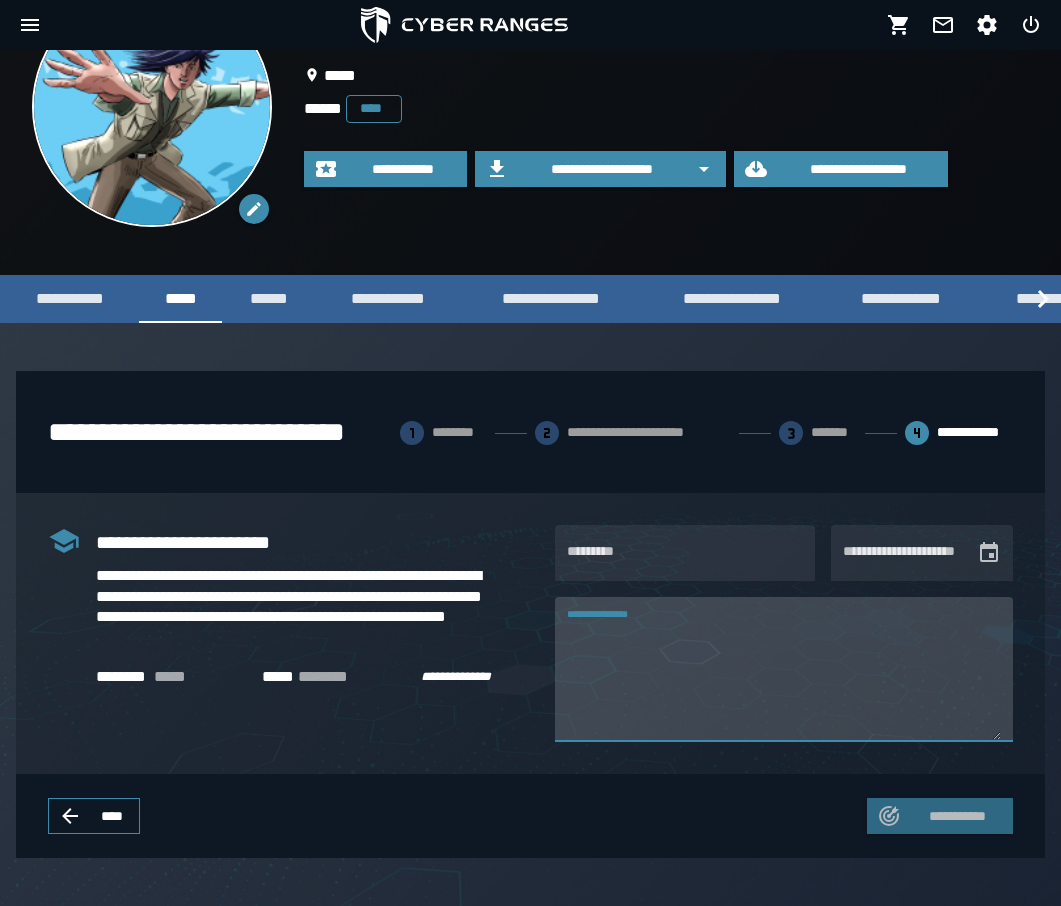 click on "**********" at bounding box center (784, 681) 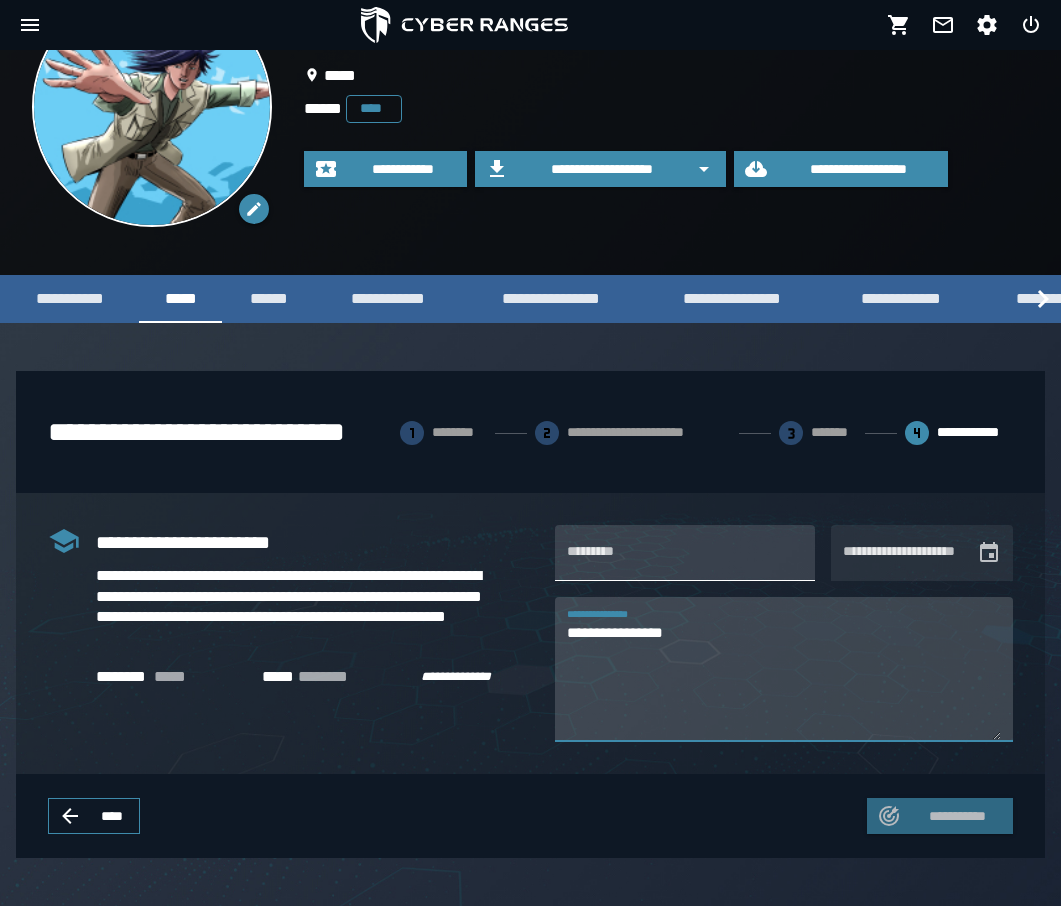 type on "**********" 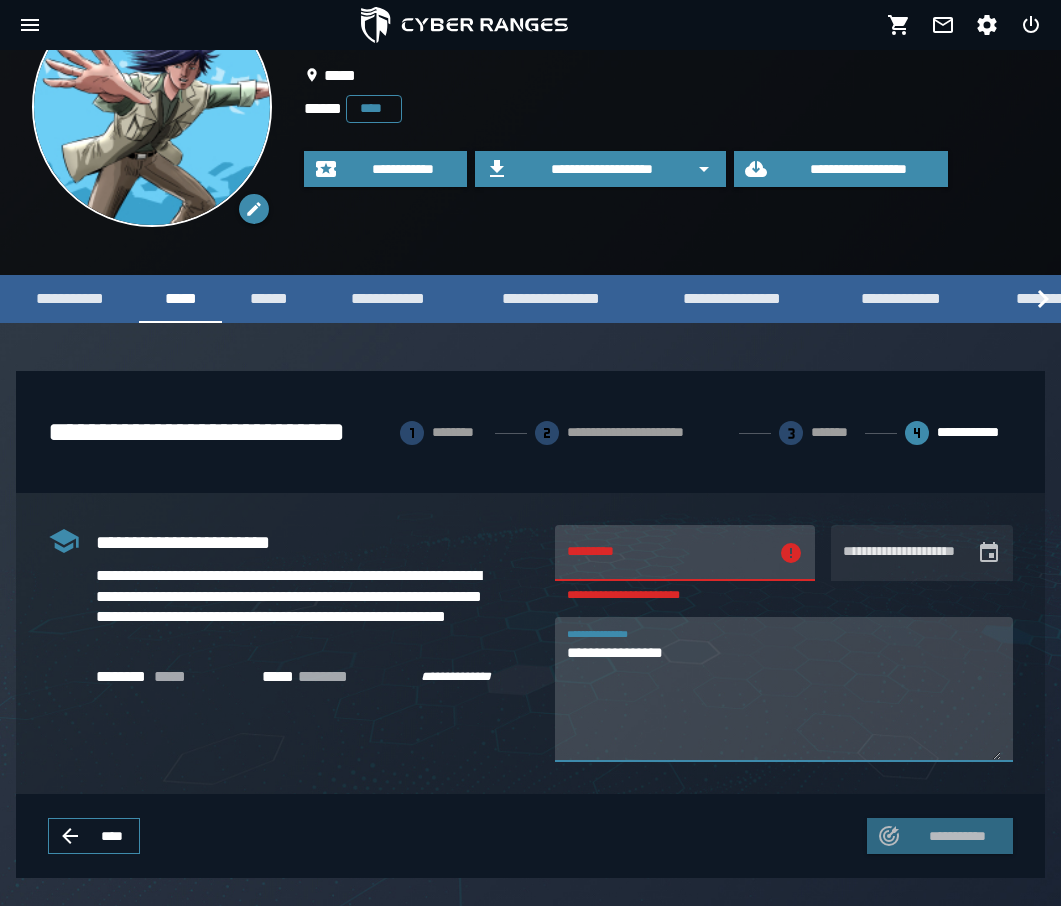 drag, startPoint x: 676, startPoint y: 644, endPoint x: 577, endPoint y: 650, distance: 99.18165 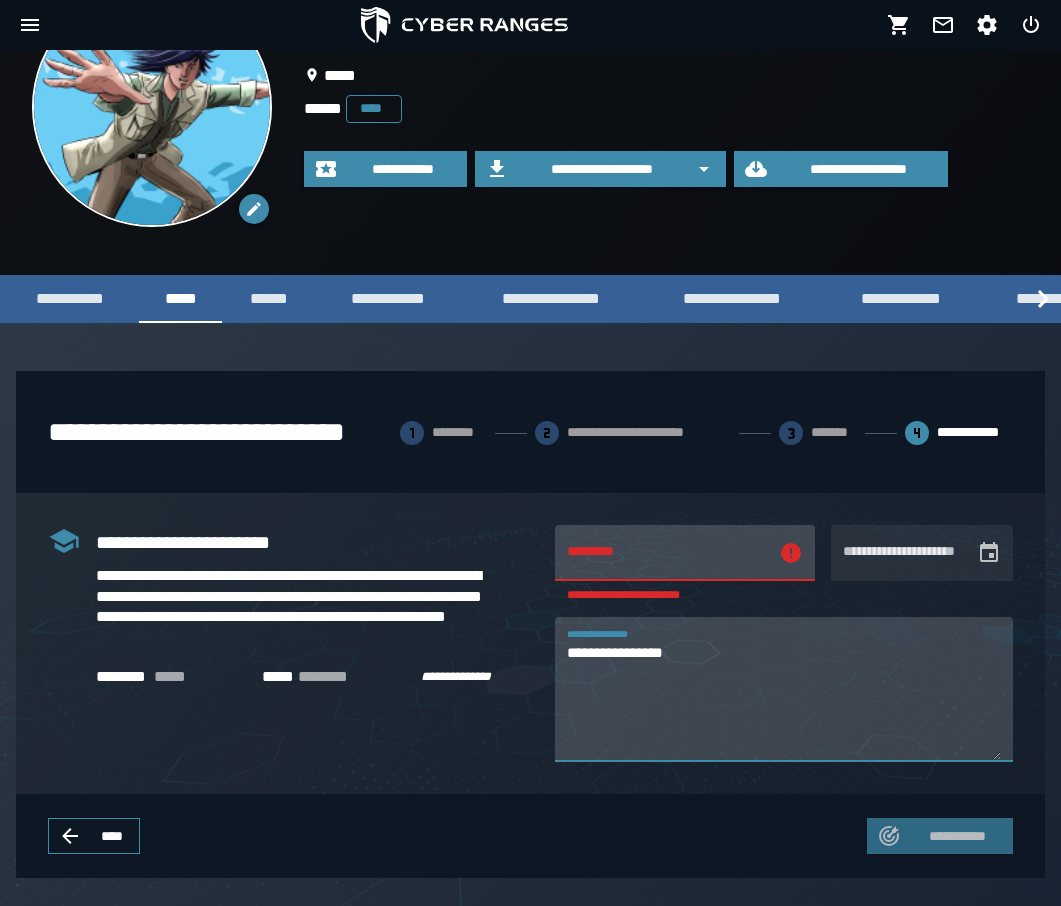 click on "**********" at bounding box center [667, 553] 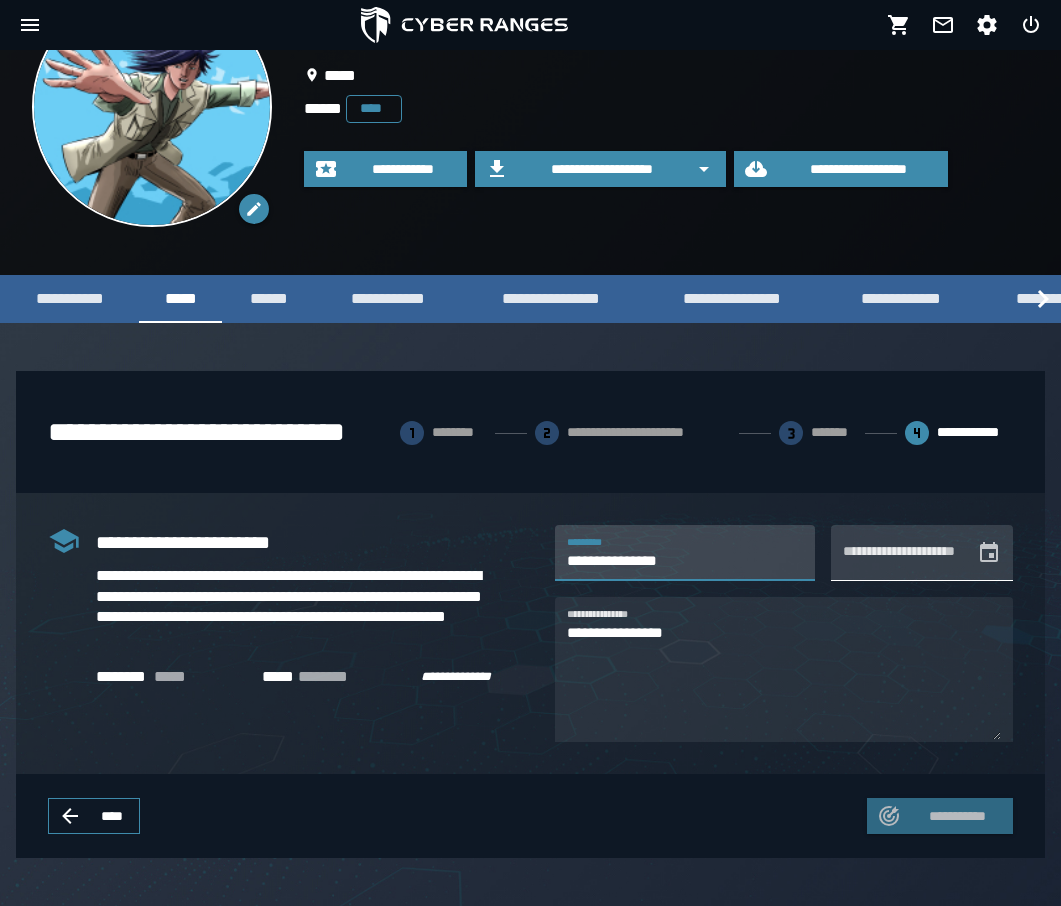 type on "**********" 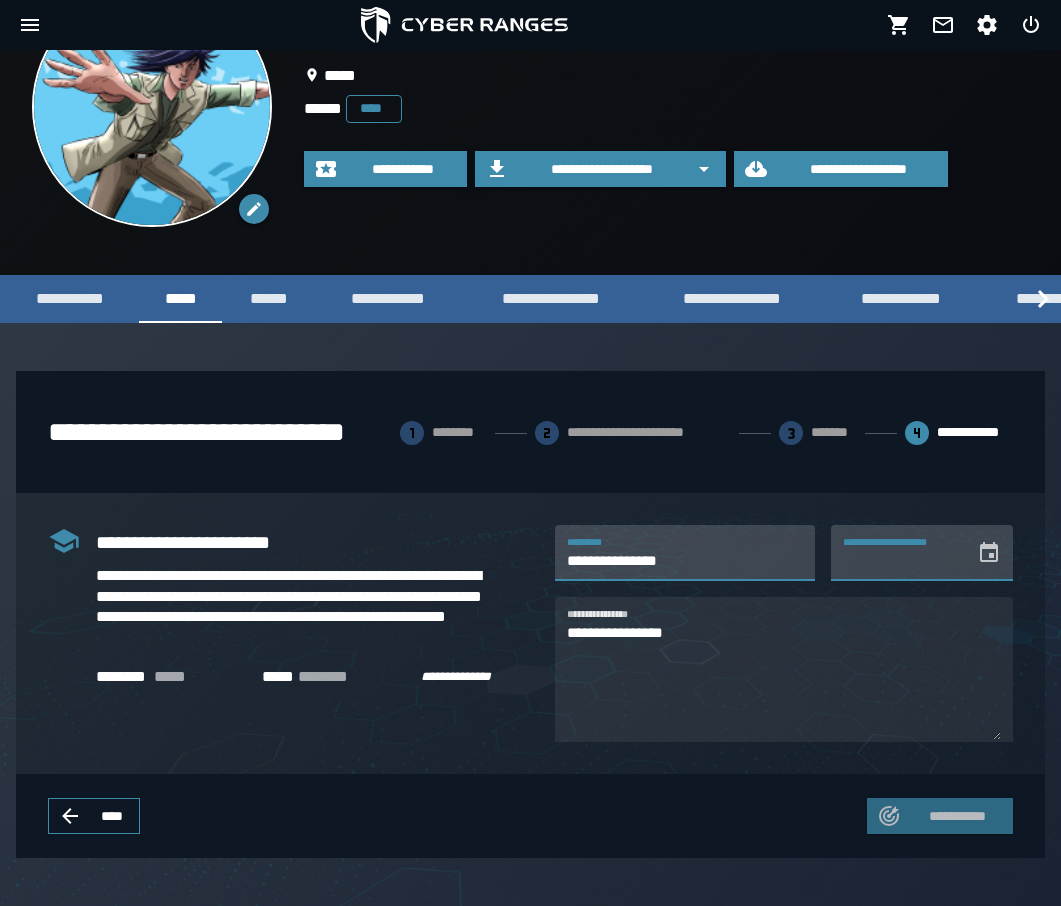 click on "**********" at bounding box center [904, 553] 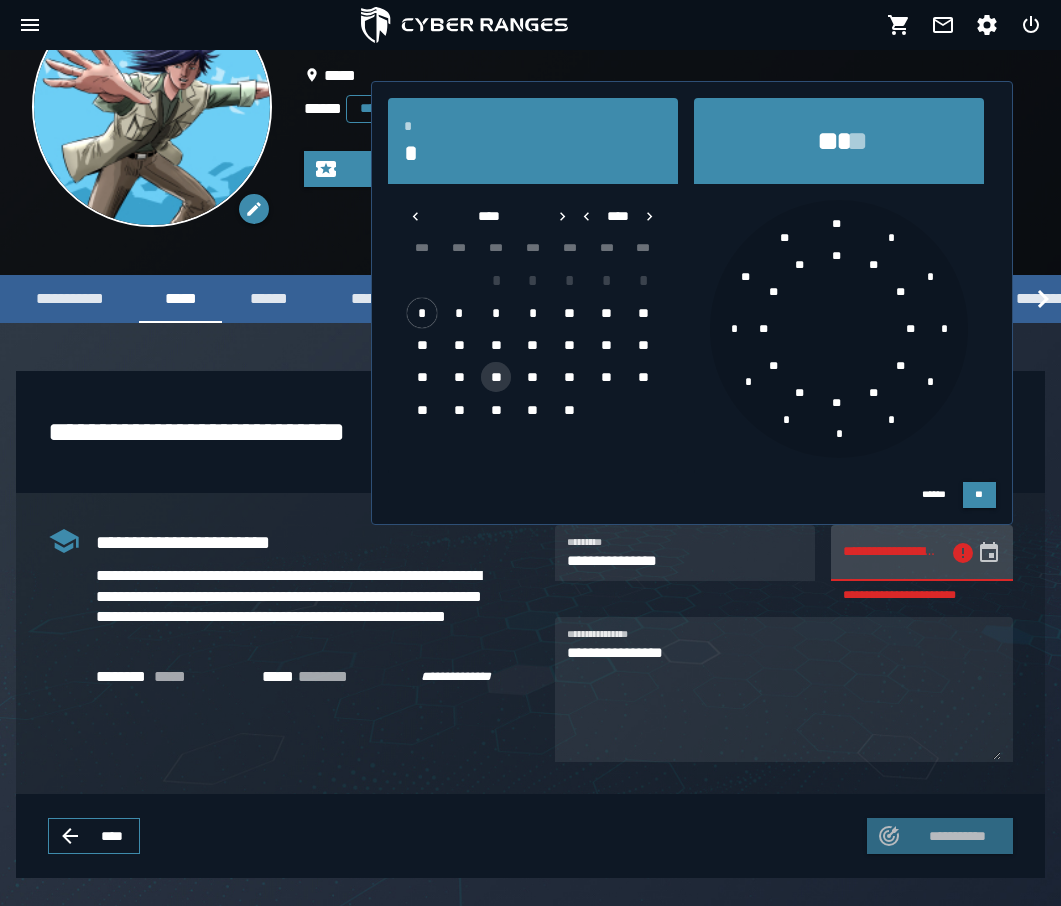 click on "**" at bounding box center (496, 377) 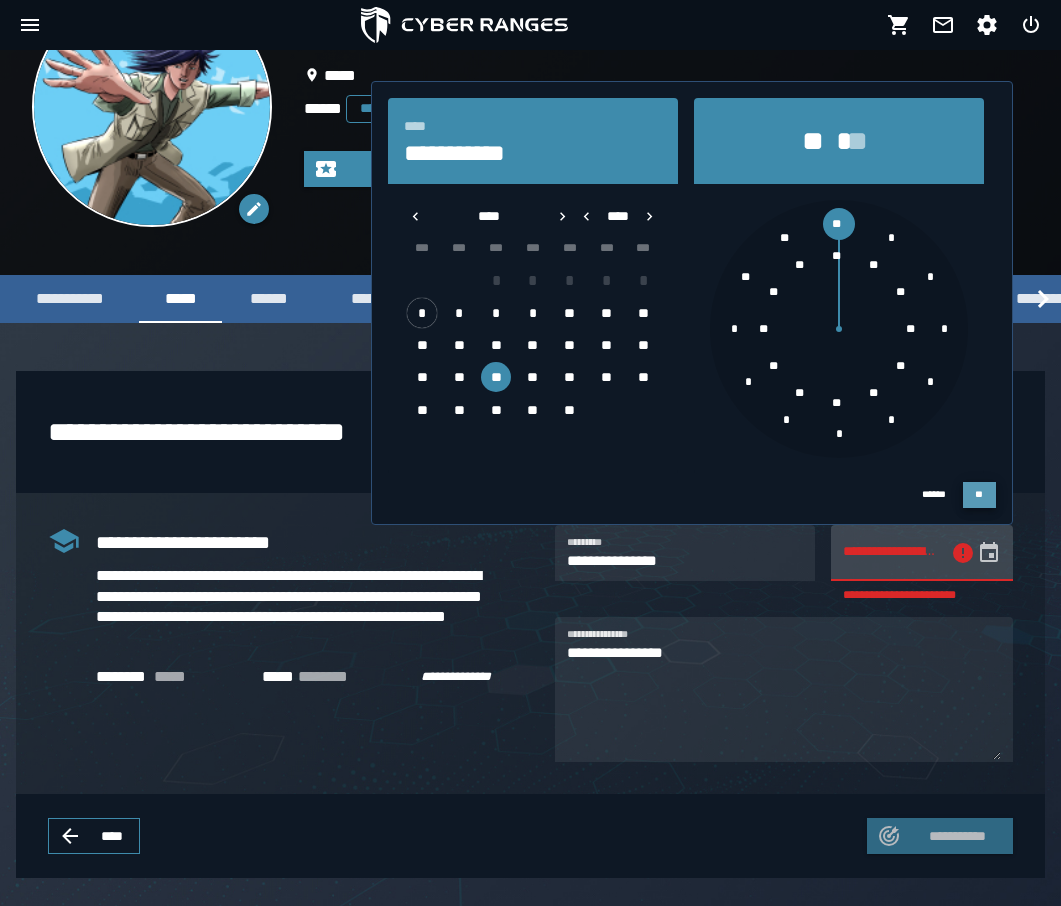 click on "**" at bounding box center [979, 495] 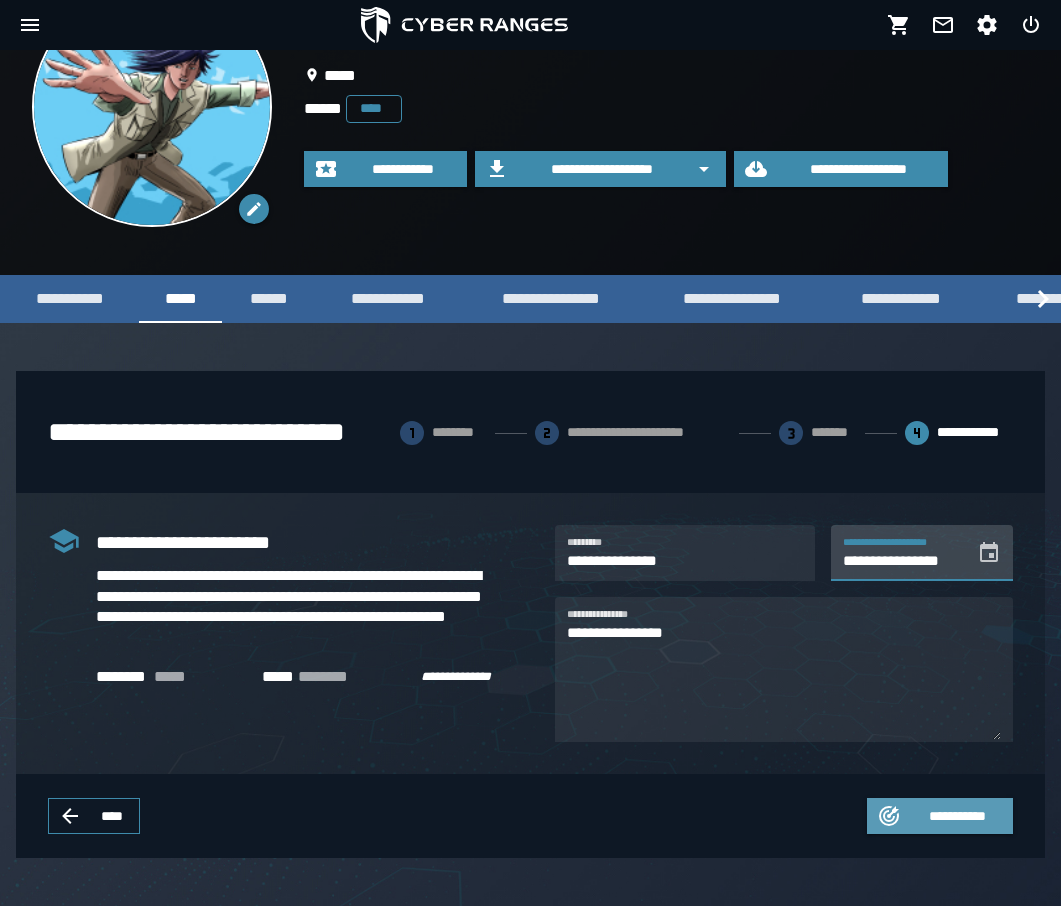 click on "**********" at bounding box center (958, 816) 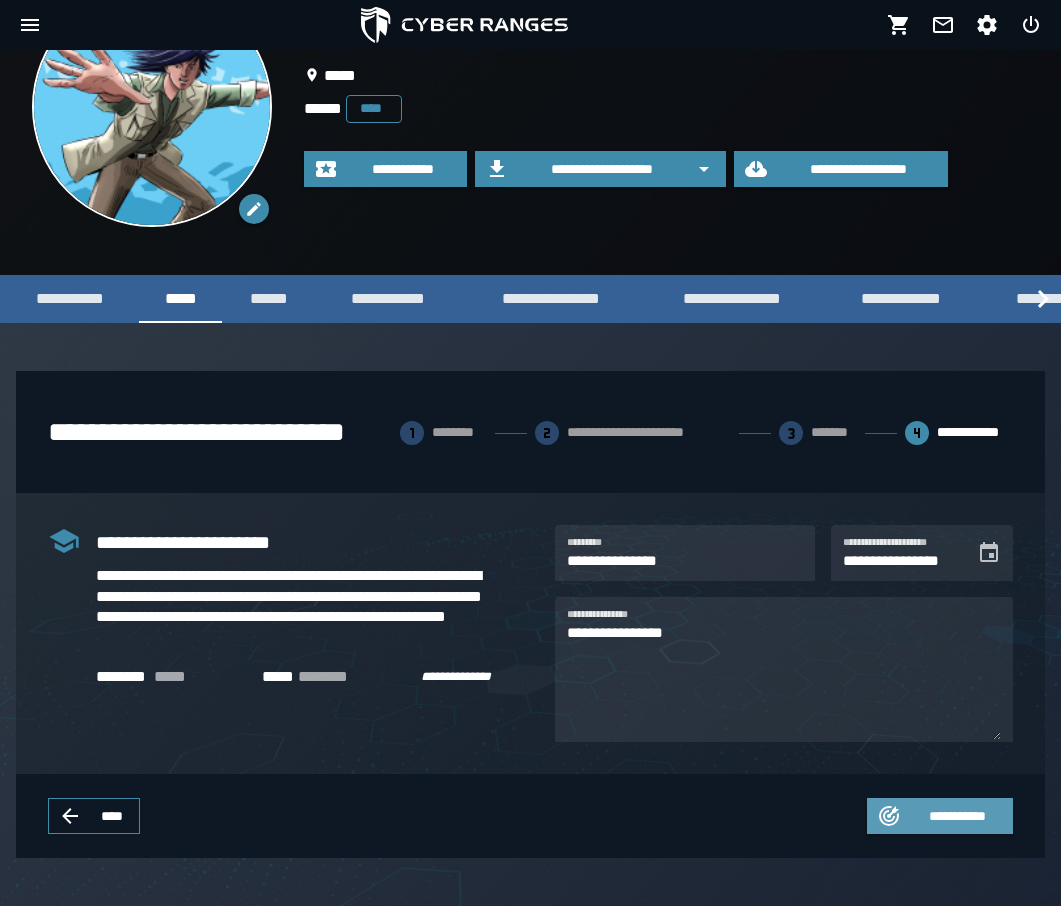 scroll, scrollTop: 0, scrollLeft: 0, axis: both 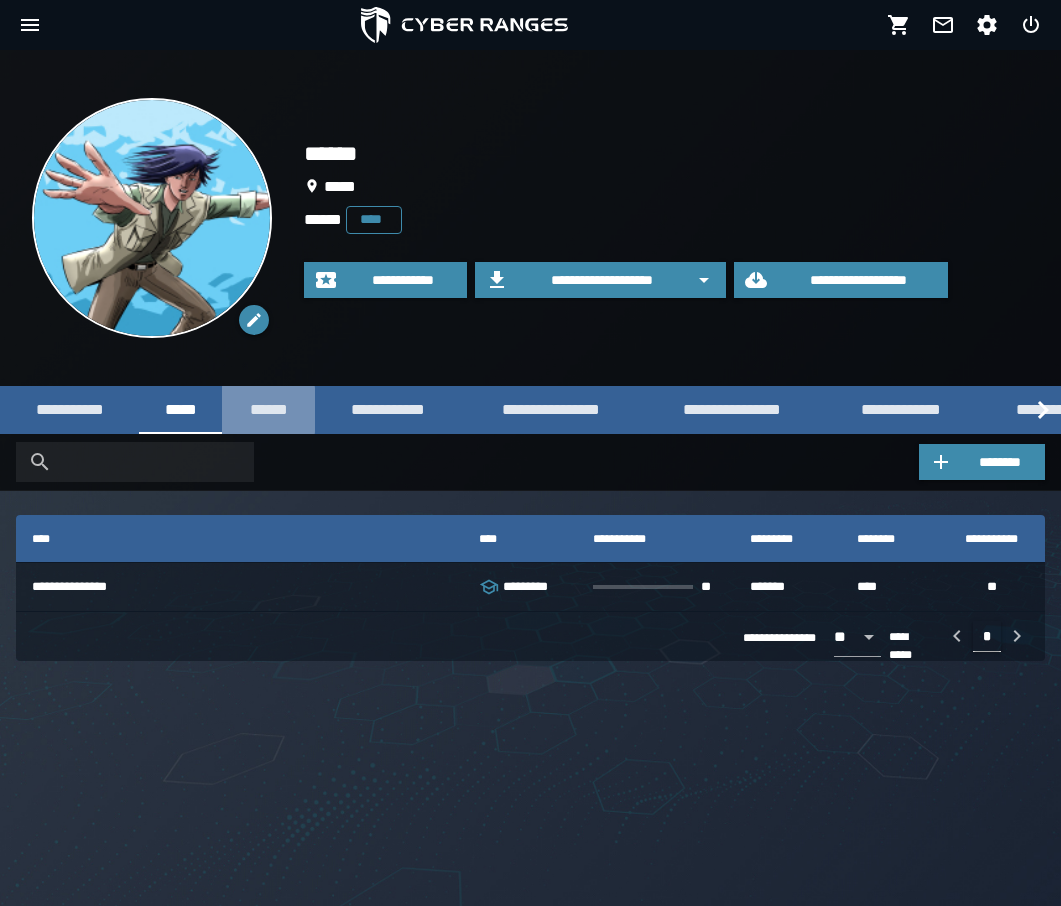 click on "******" at bounding box center [268, 409] 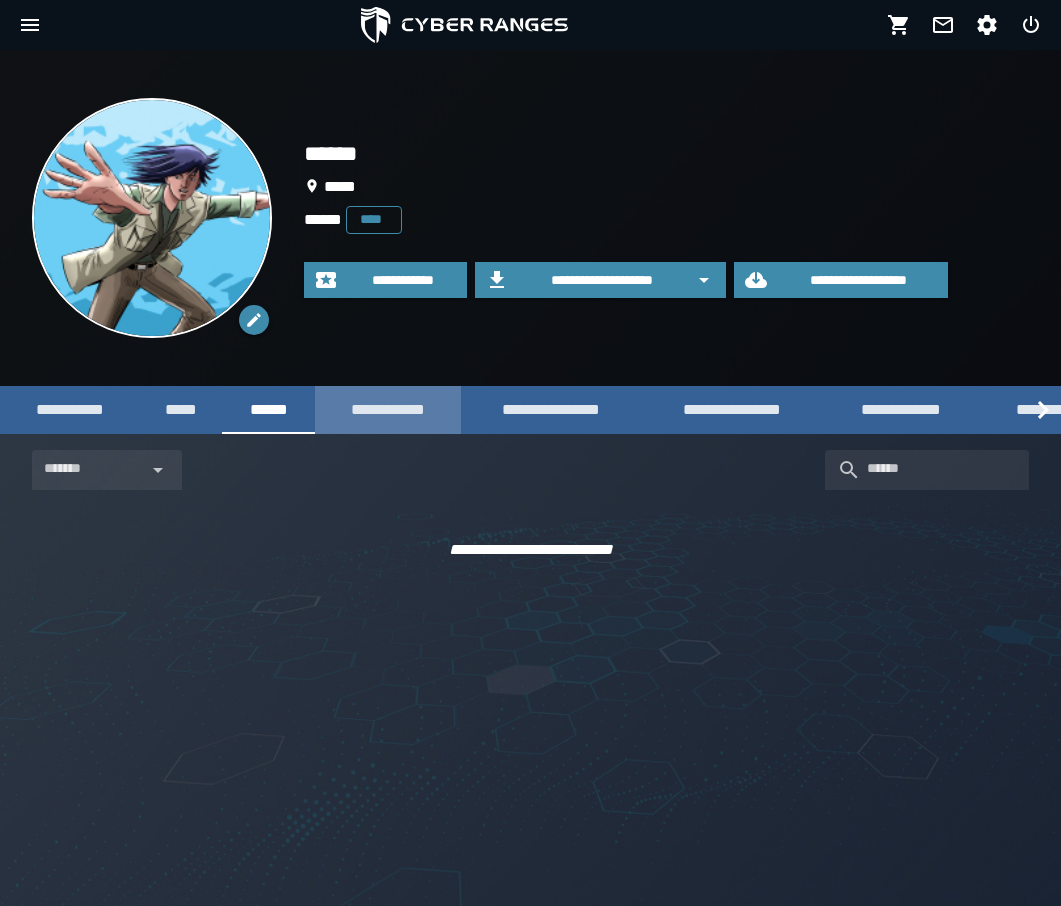 click on "**********" at bounding box center [388, 410] 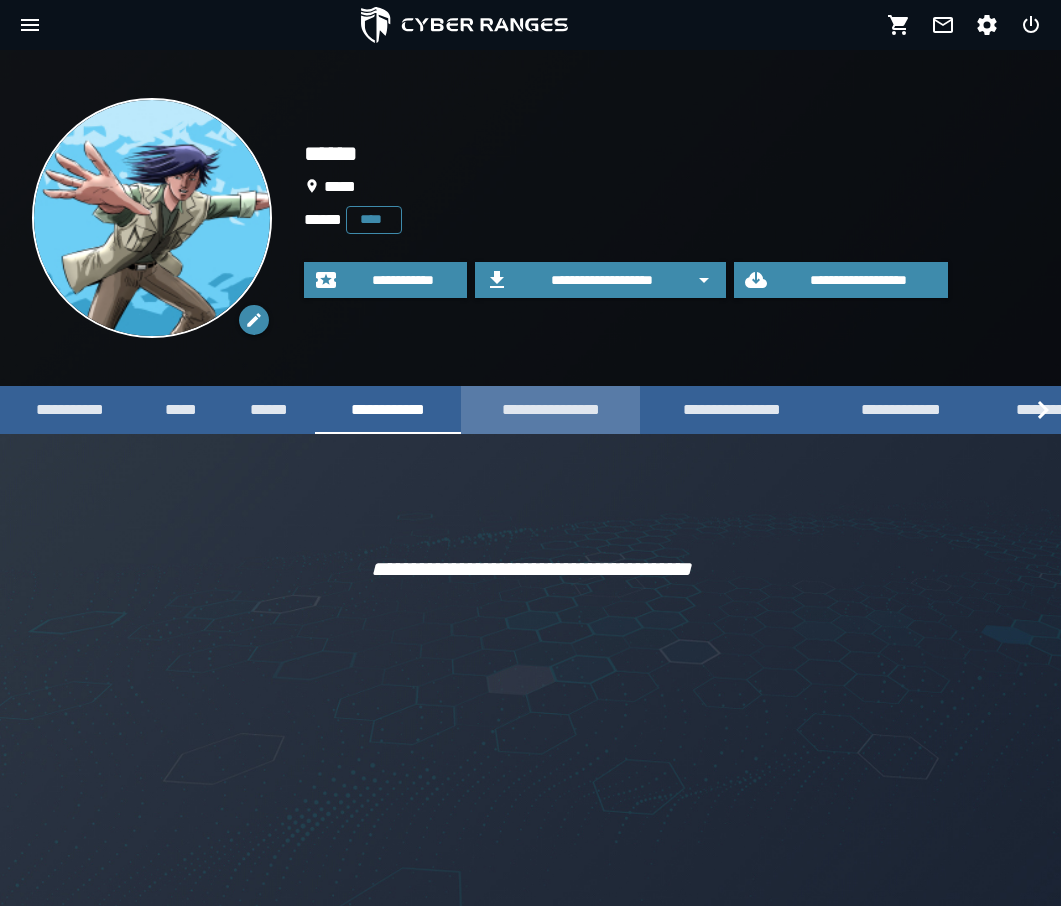 click on "**********" at bounding box center [550, 410] 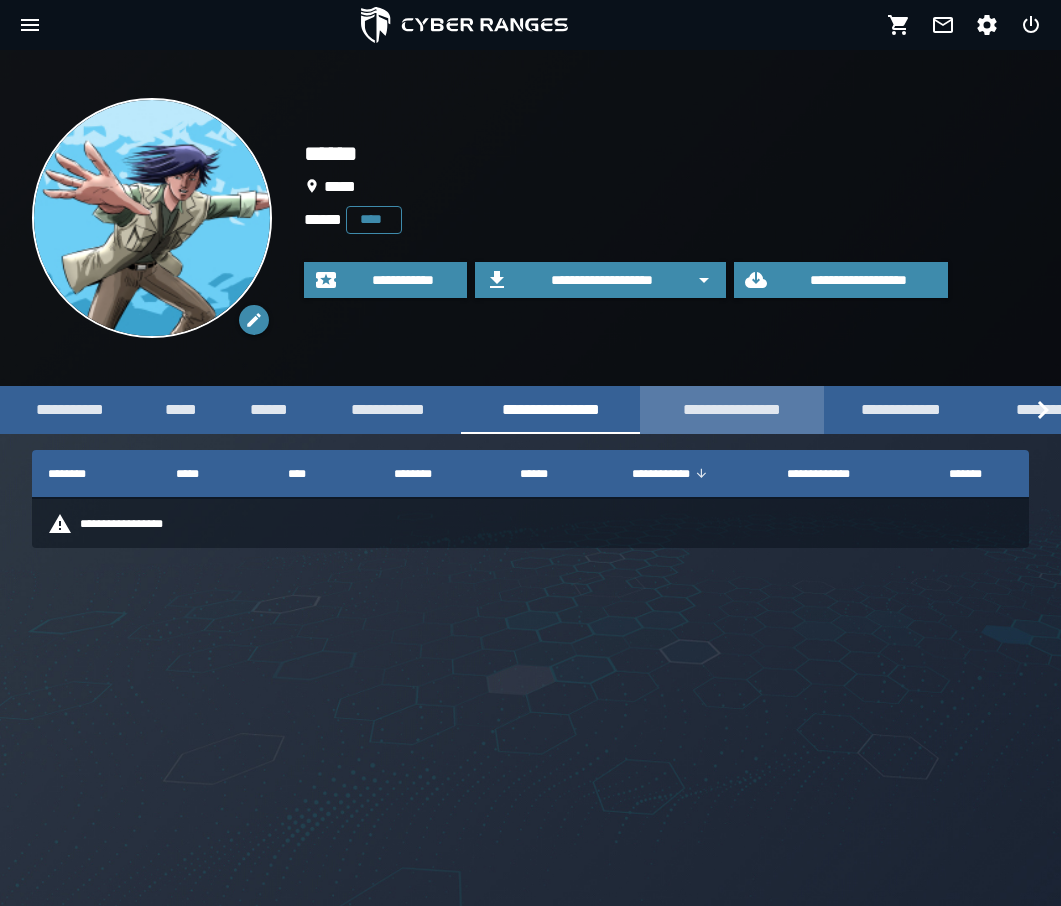 click on "**********" at bounding box center [732, 409] 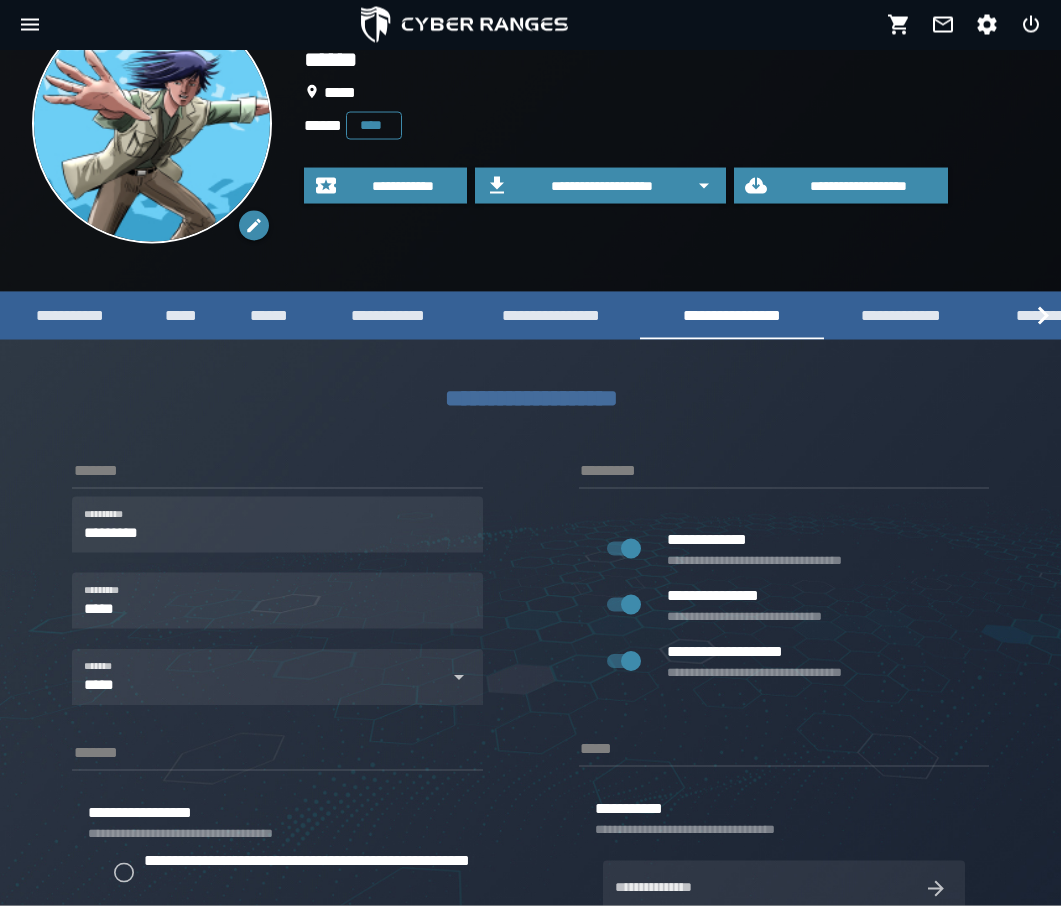 scroll, scrollTop: 0, scrollLeft: 0, axis: both 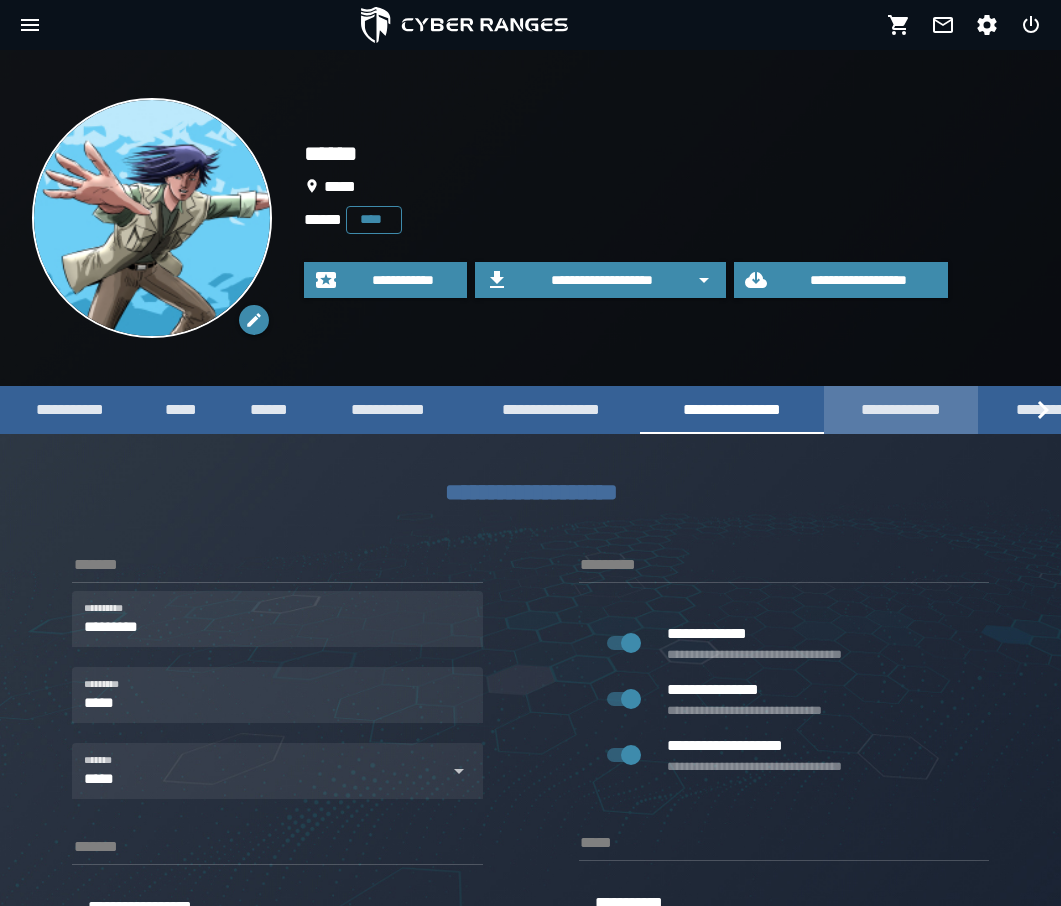 click on "**********" at bounding box center (900, 409) 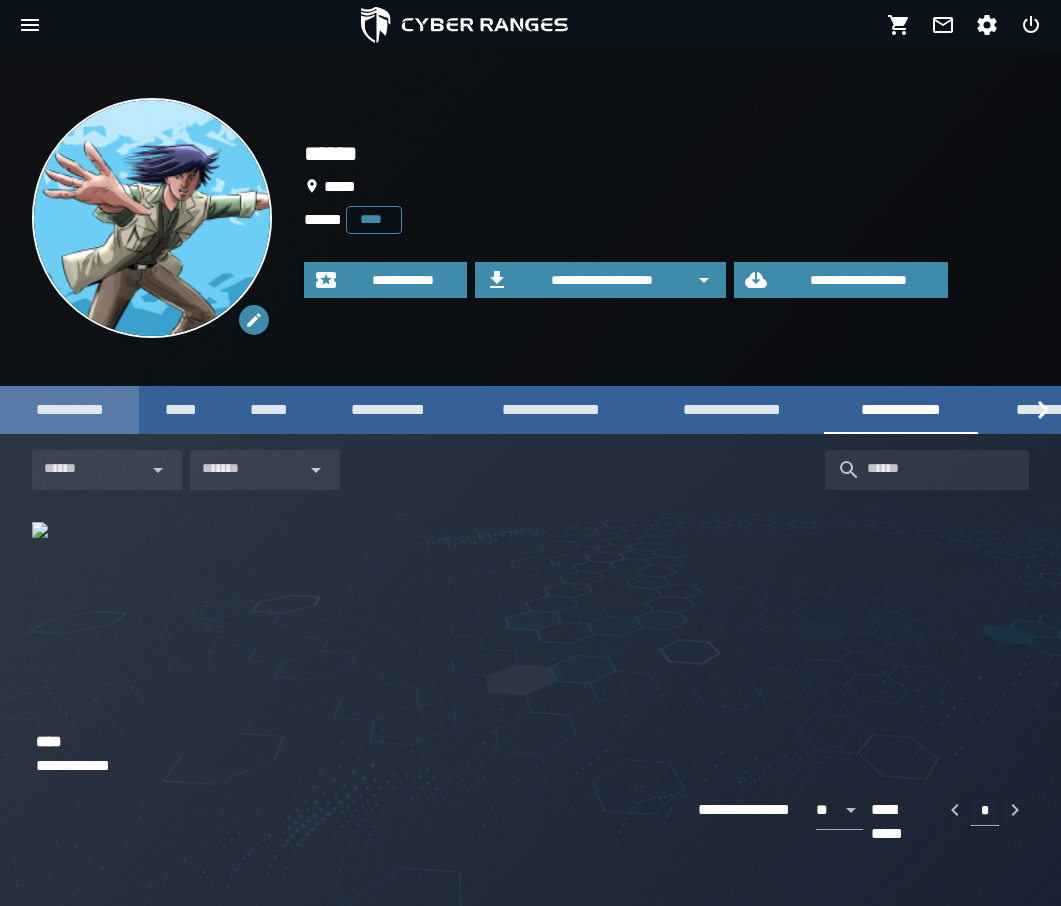 click on "**********" at bounding box center [69, 409] 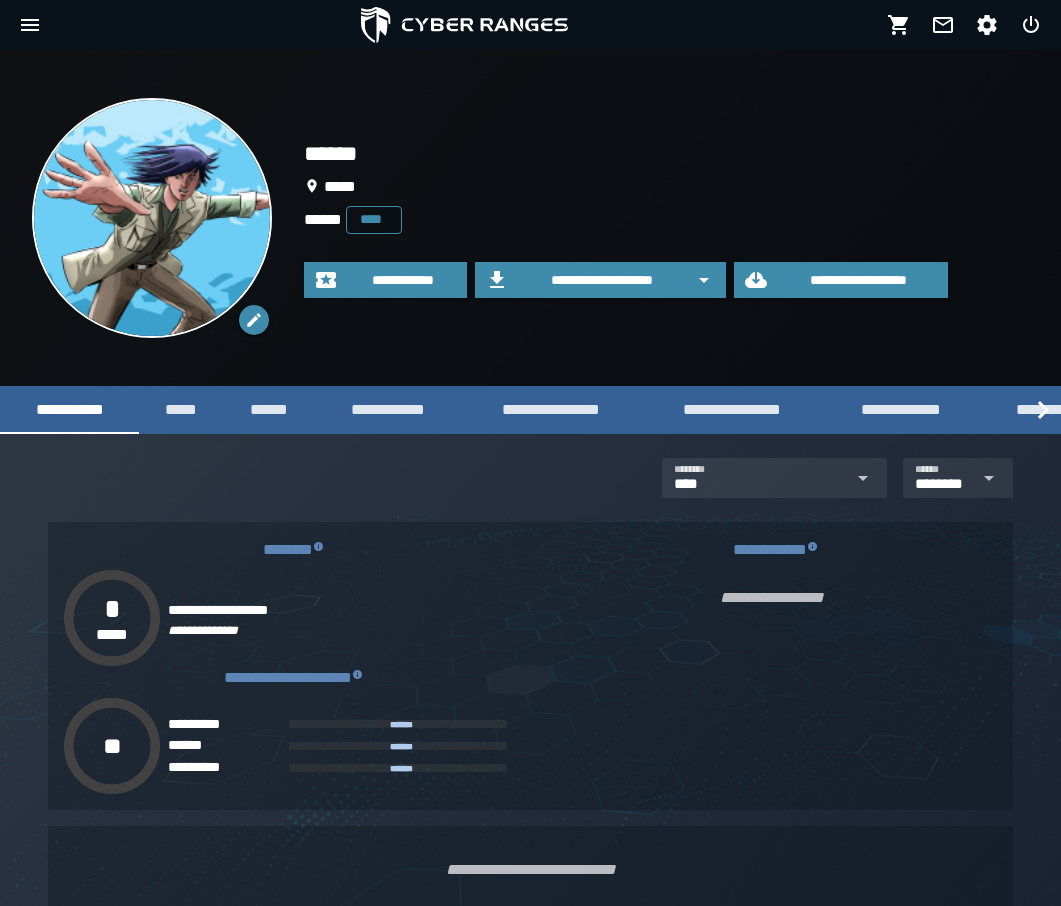 click on "*****" at bounding box center (112, 635) 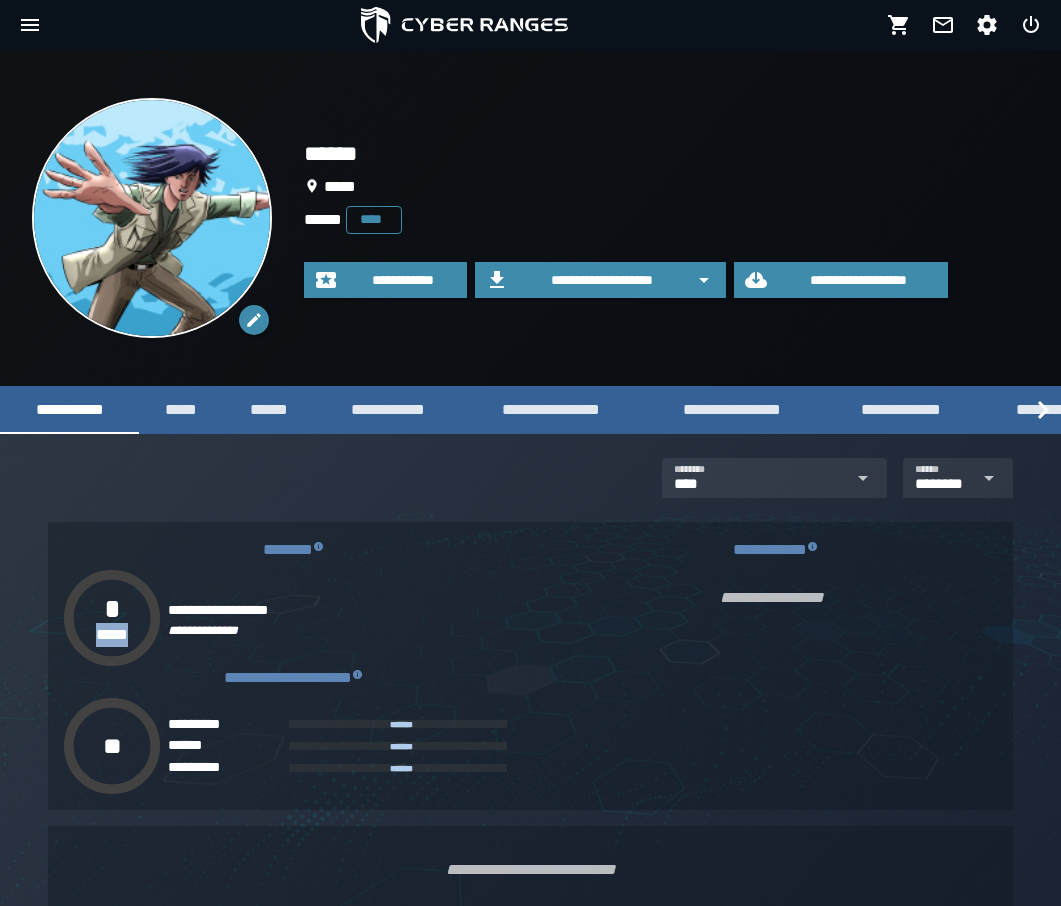 click on "*****" at bounding box center [112, 635] 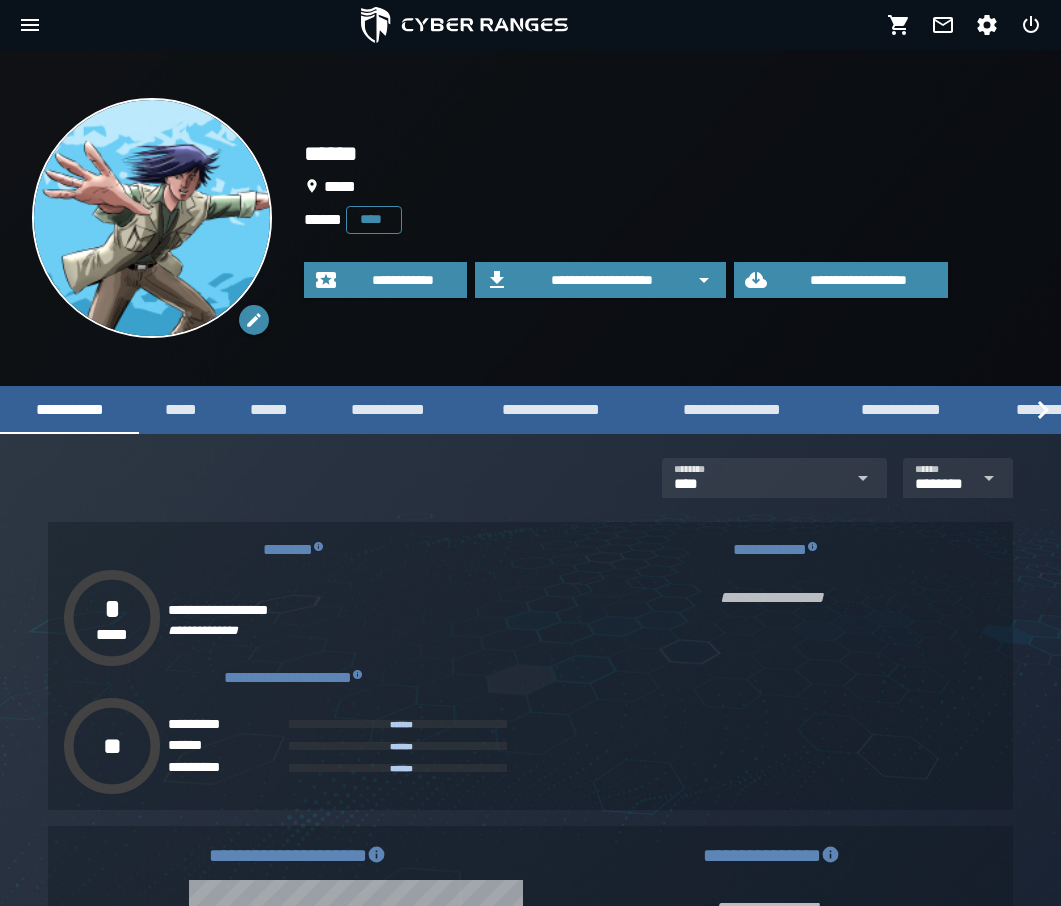 click on "**********" at bounding box center [337, 611] 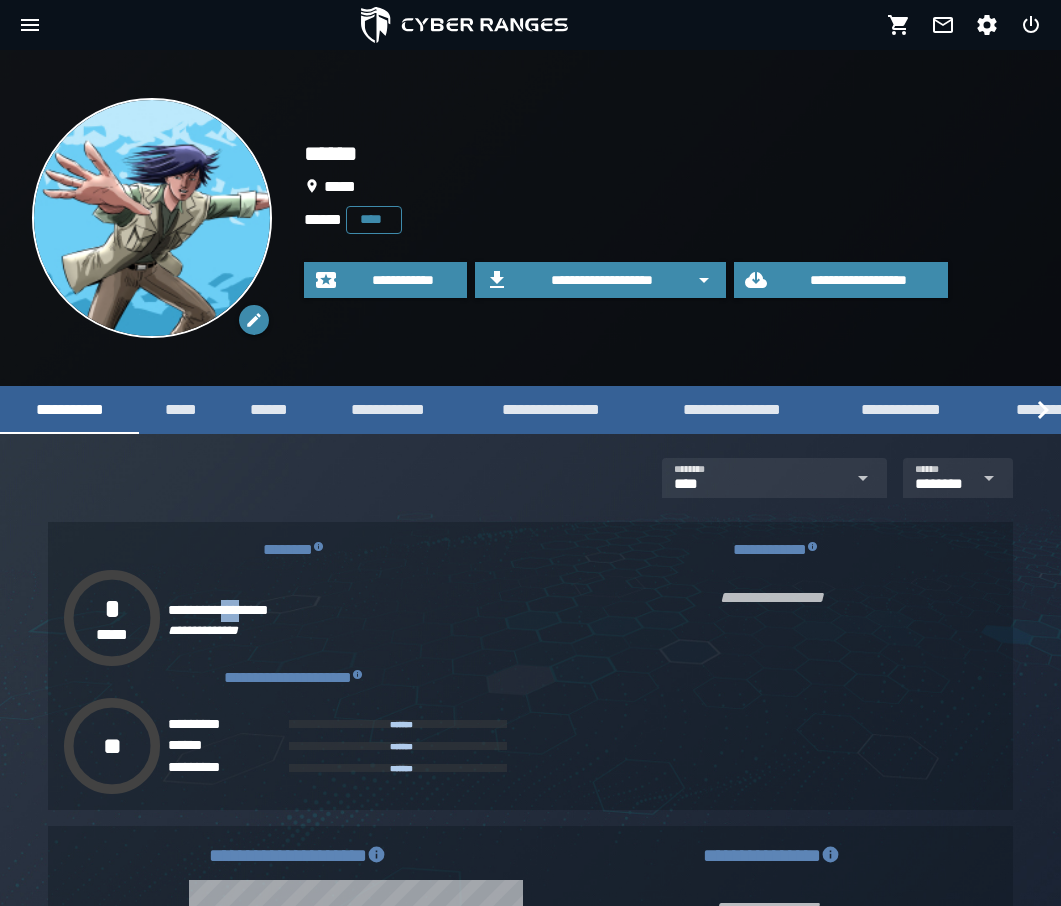 click on "**********" at bounding box center [337, 611] 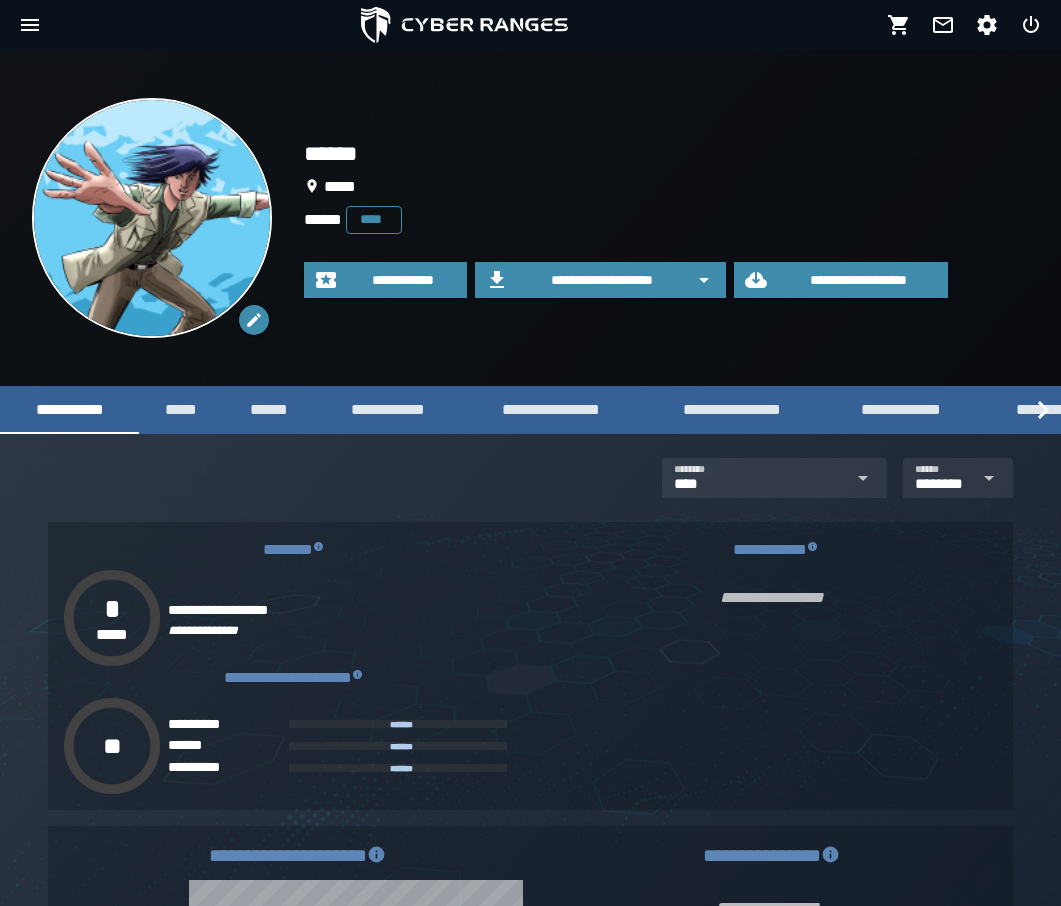 click on "*********" at bounding box center [224, 725] 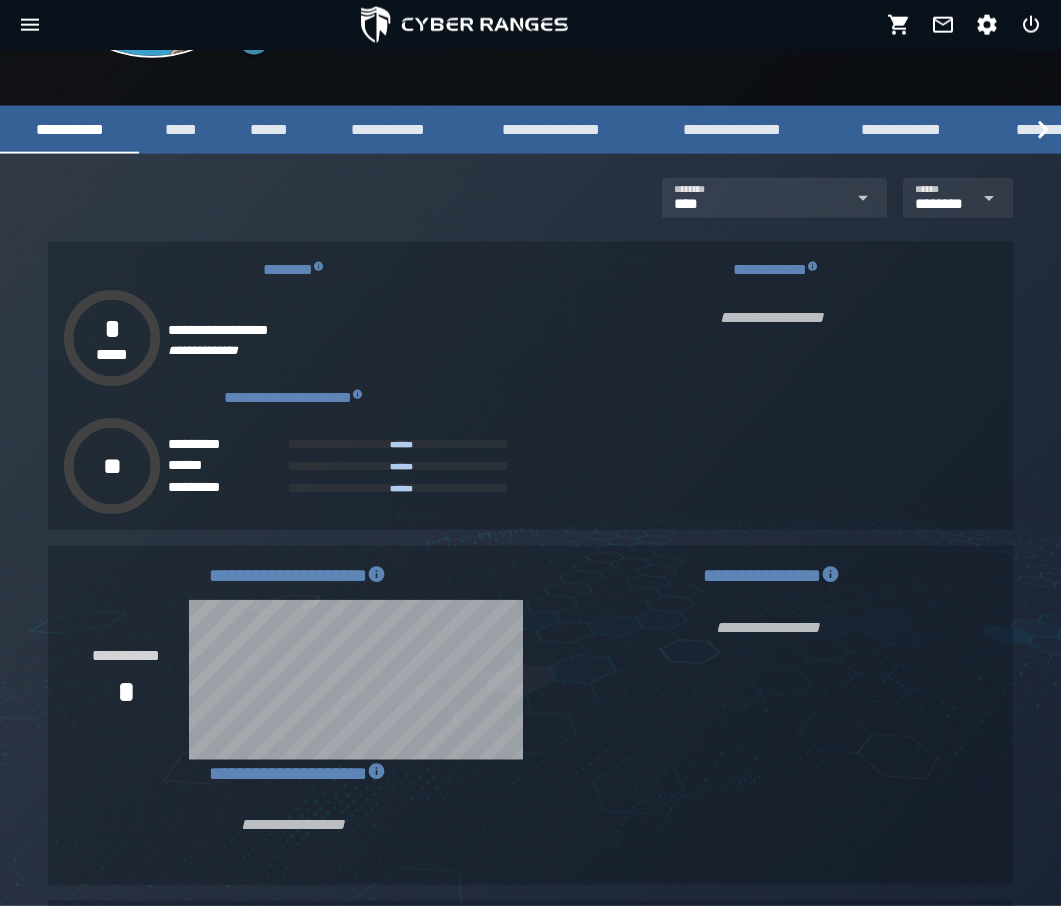 scroll, scrollTop: 0, scrollLeft: 0, axis: both 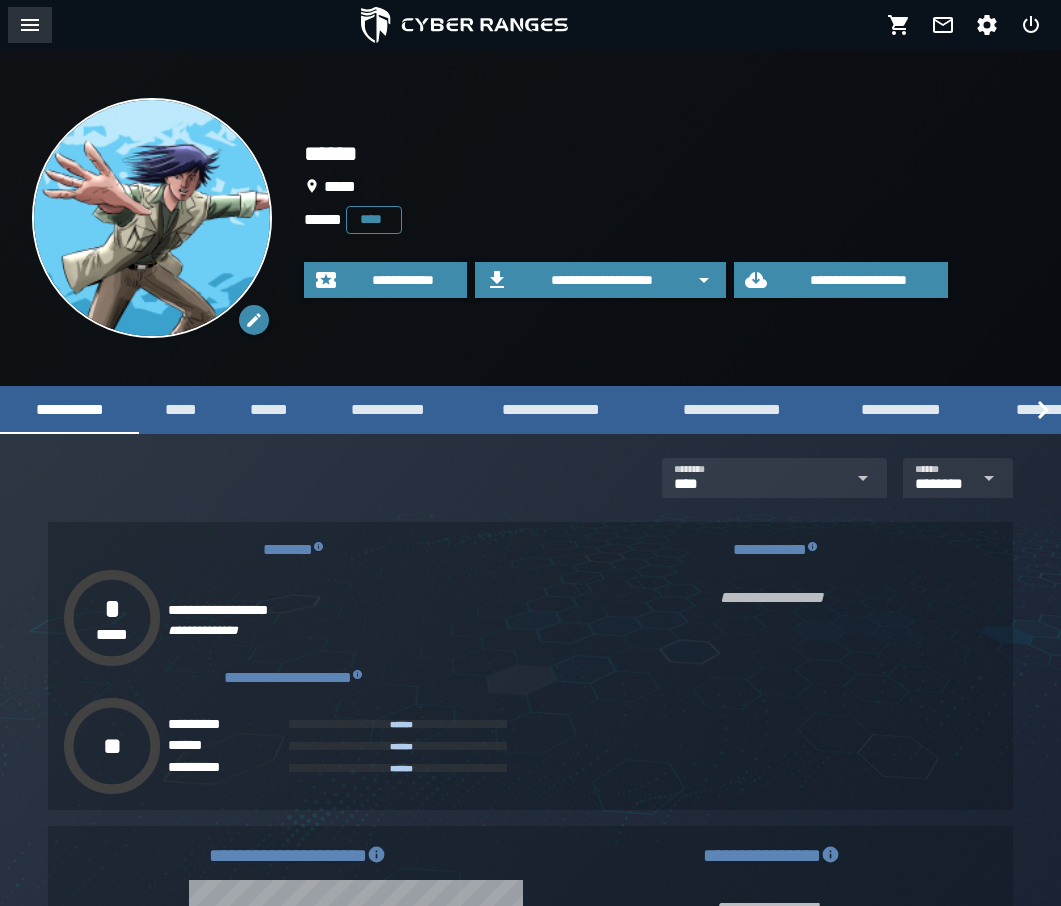 click 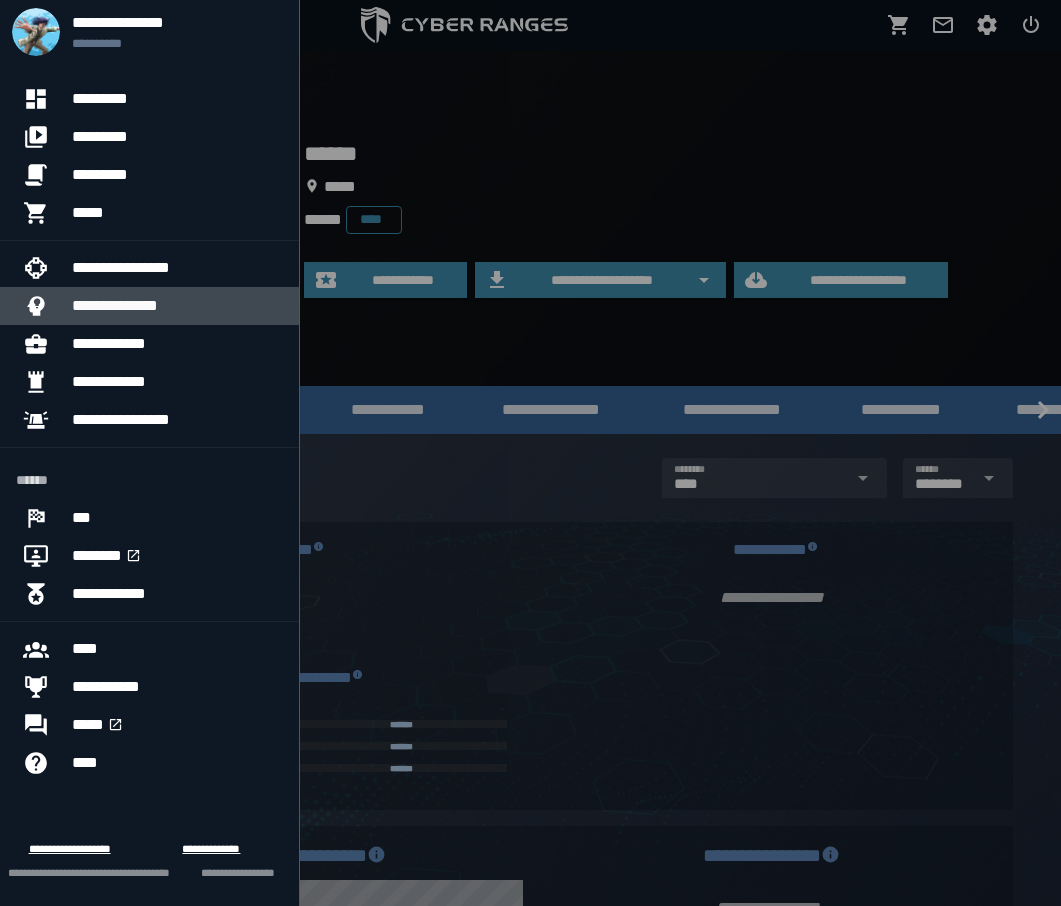click on "**********" at bounding box center (177, 306) 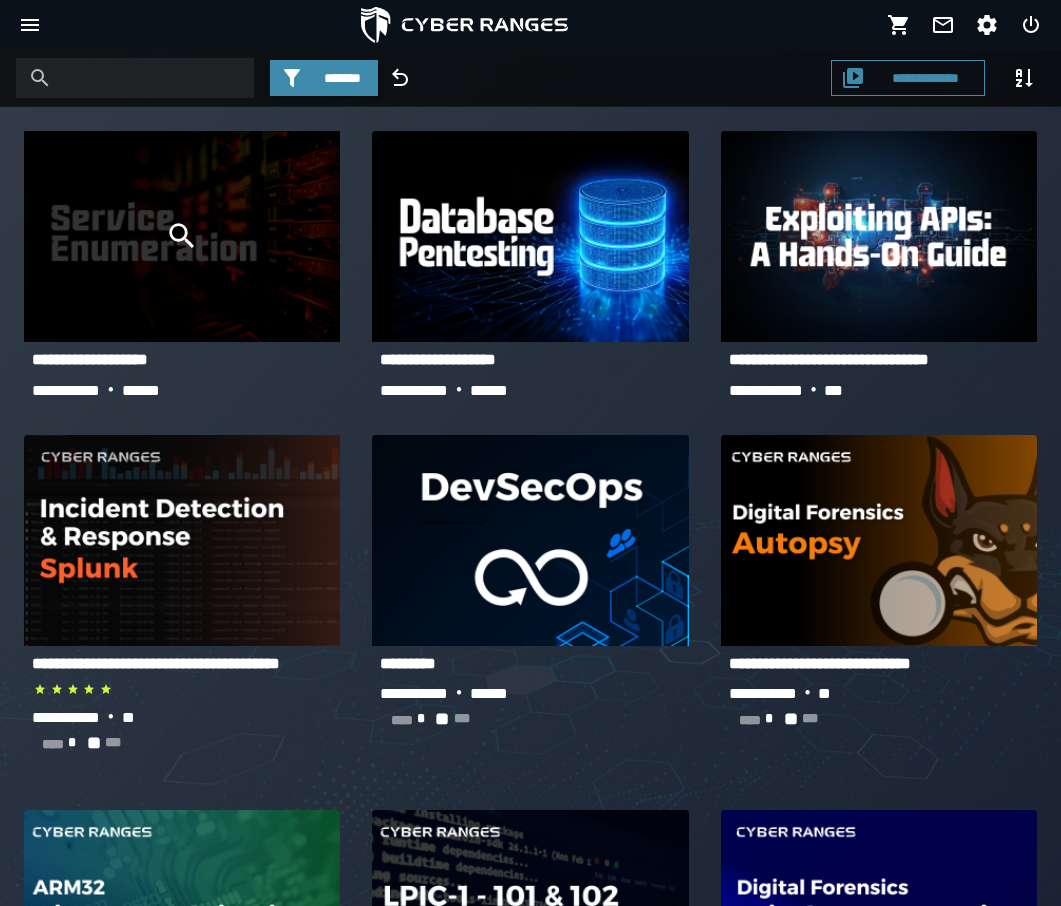 click 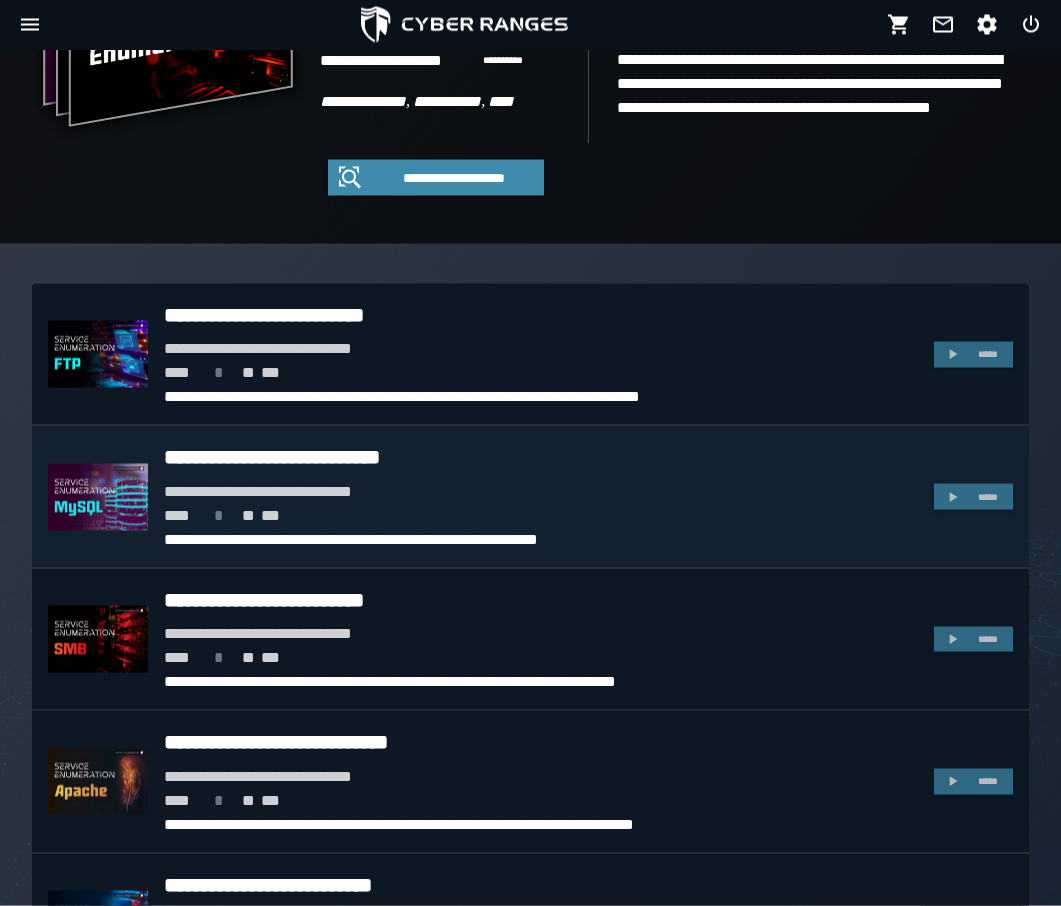 scroll, scrollTop: 223, scrollLeft: 0, axis: vertical 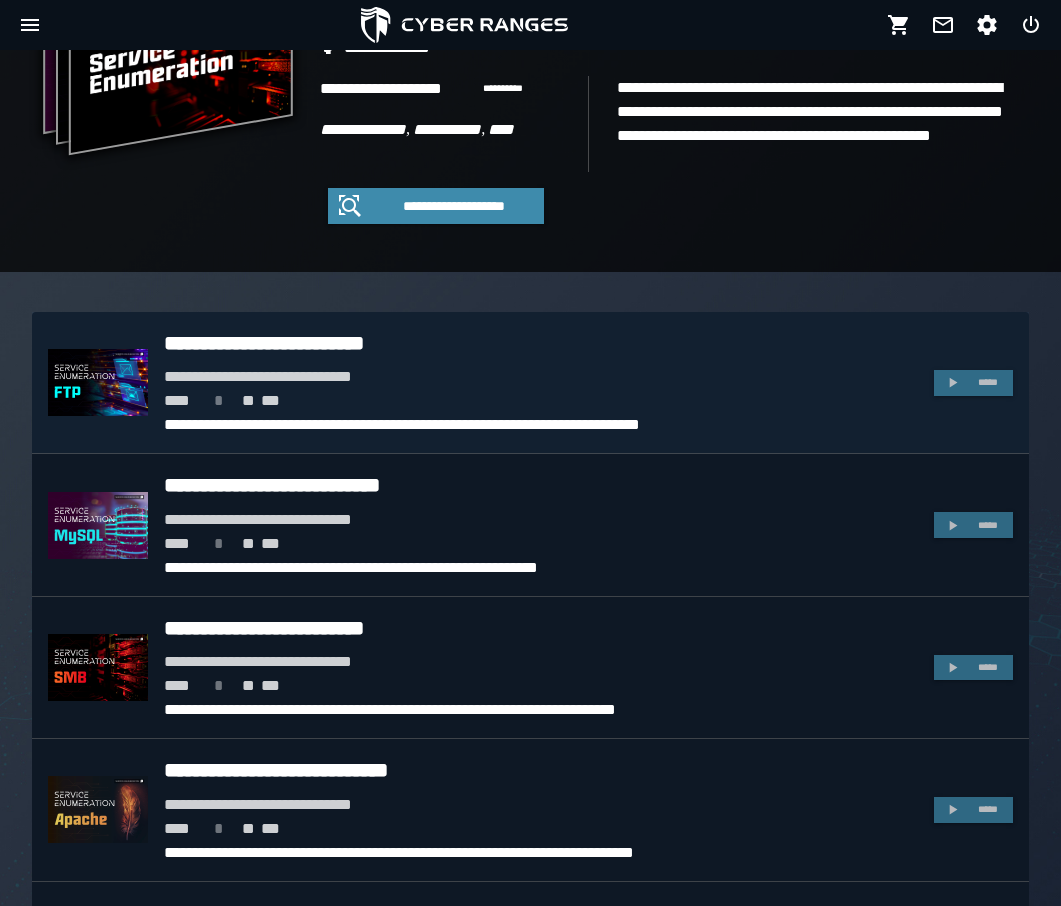 click on "**********" at bounding box center (541, 343) 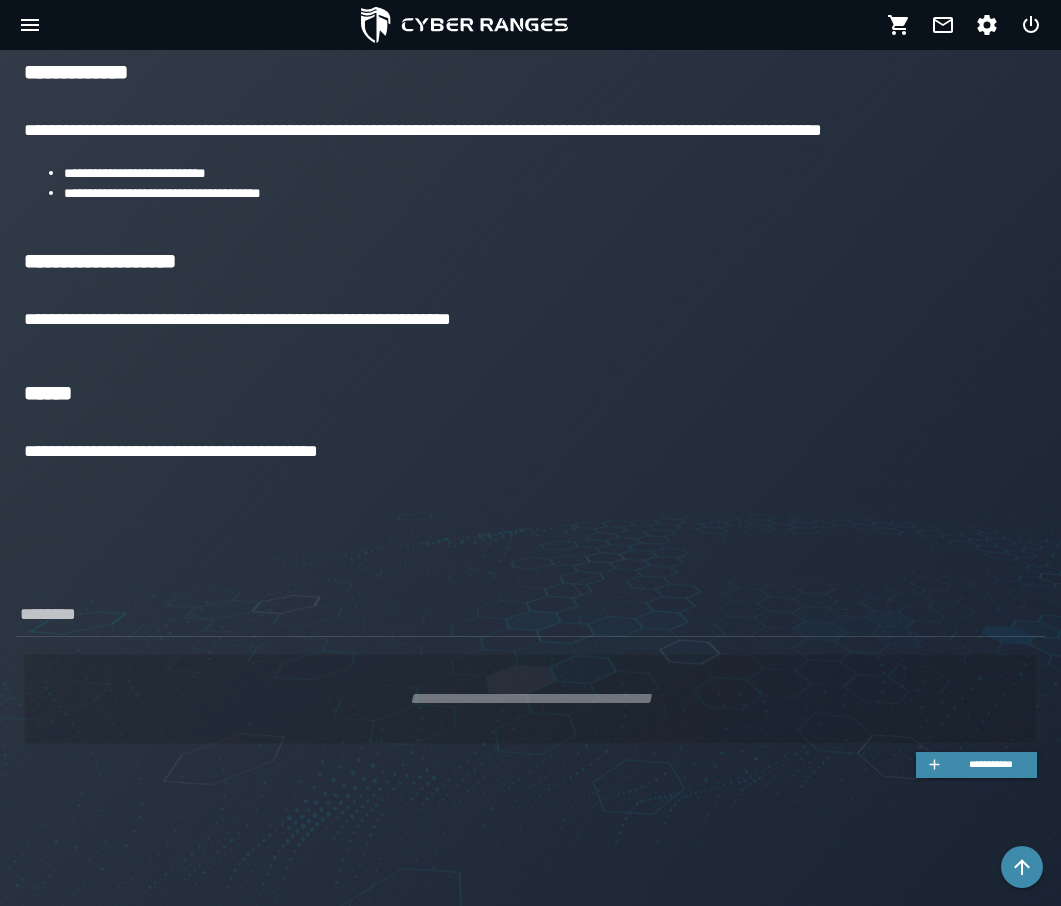 scroll, scrollTop: 0, scrollLeft: 0, axis: both 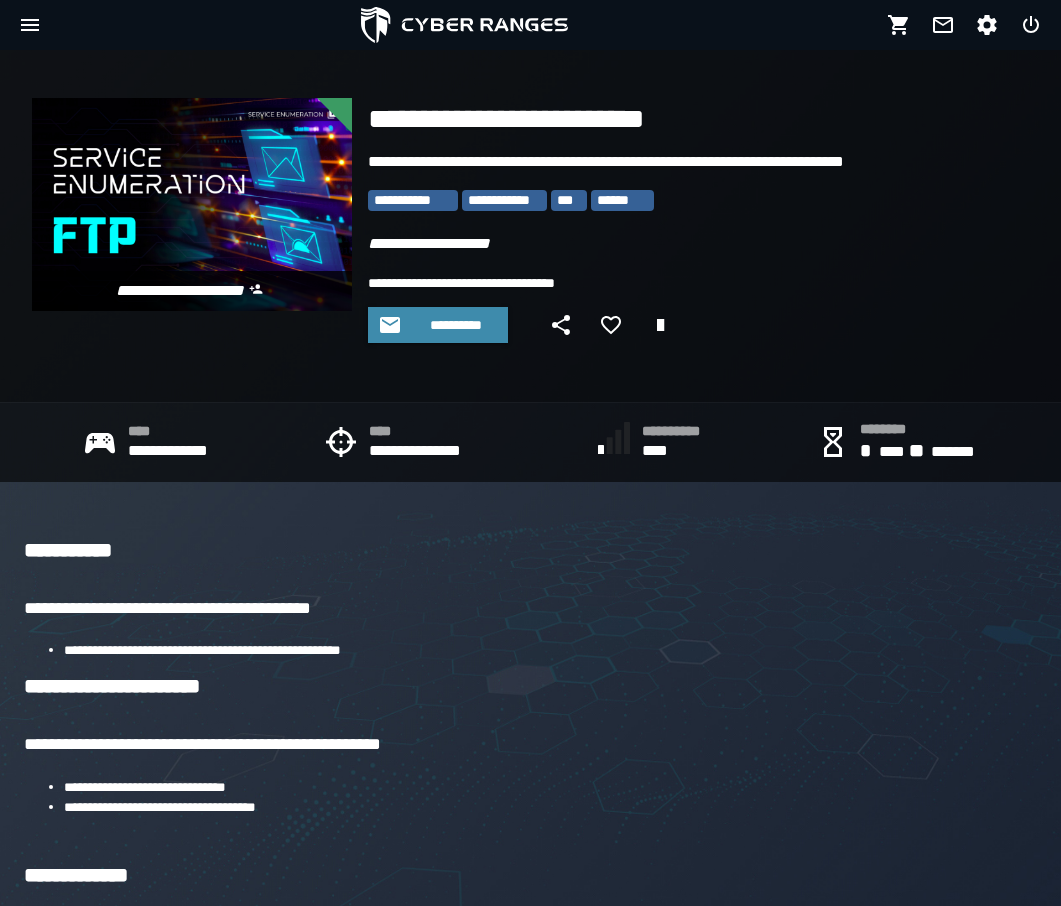 click on "**********" at bounding box center (413, 200) 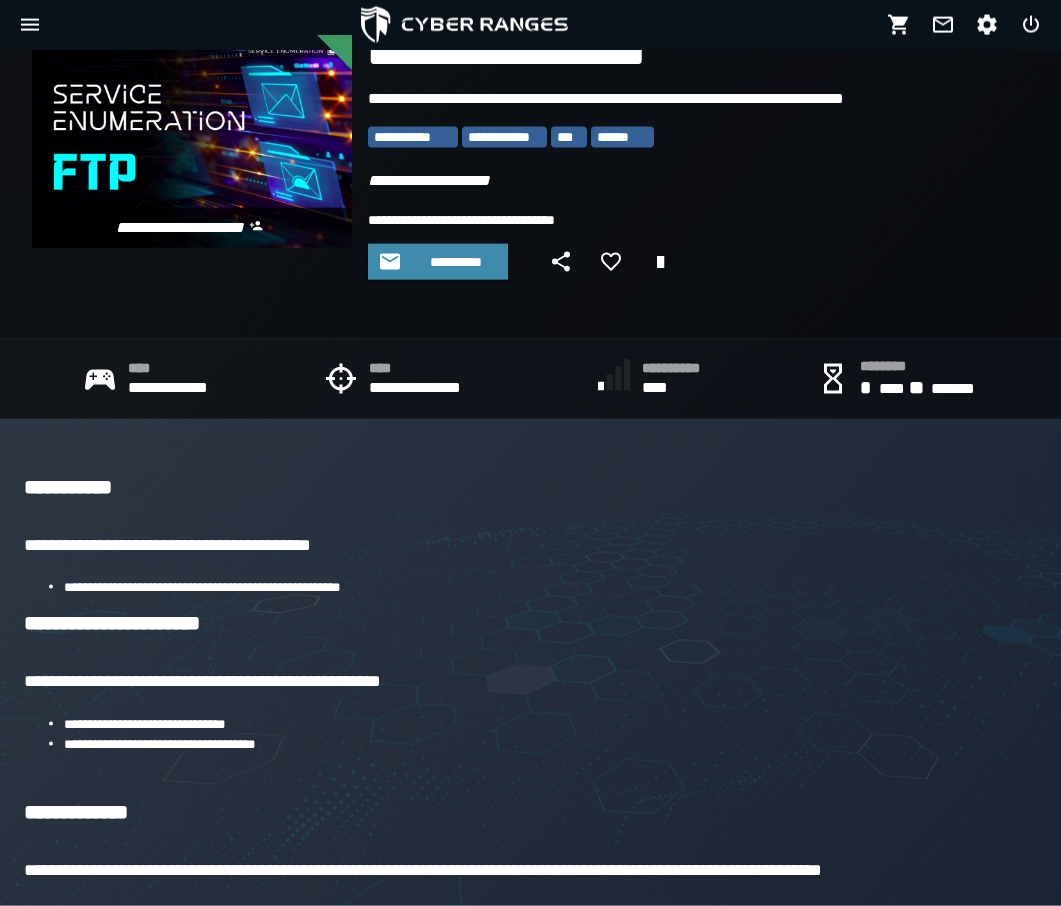 scroll, scrollTop: 0, scrollLeft: 0, axis: both 